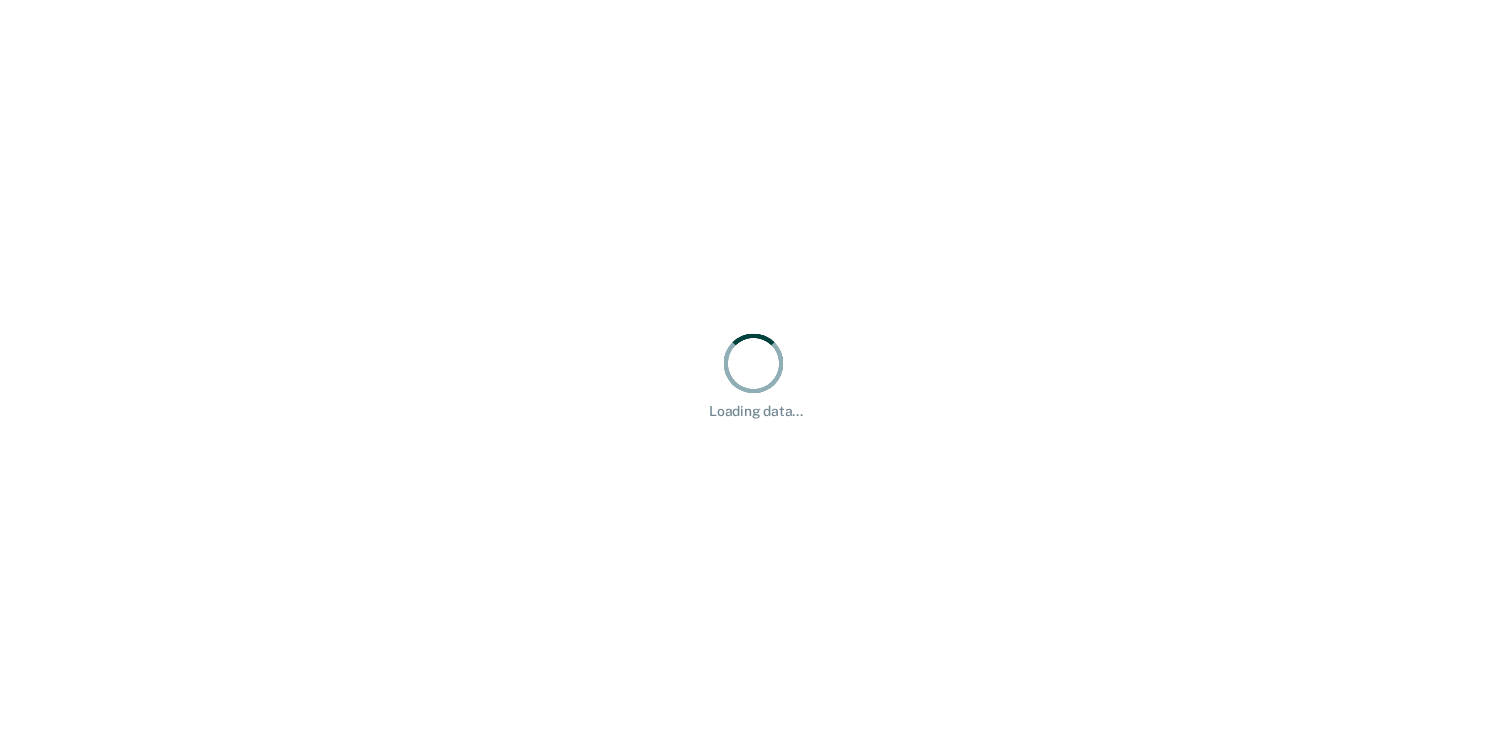 scroll, scrollTop: 0, scrollLeft: 0, axis: both 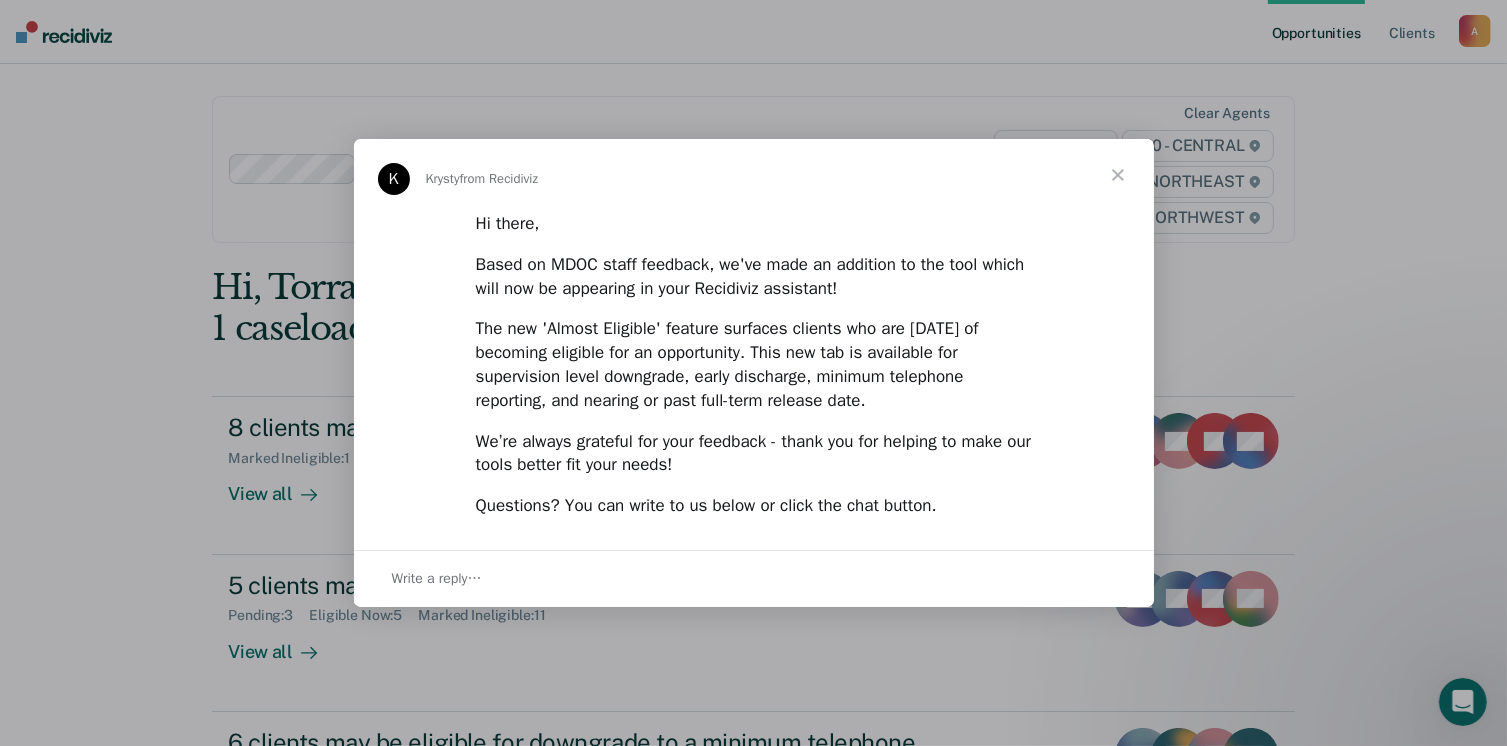 click at bounding box center [1118, 175] 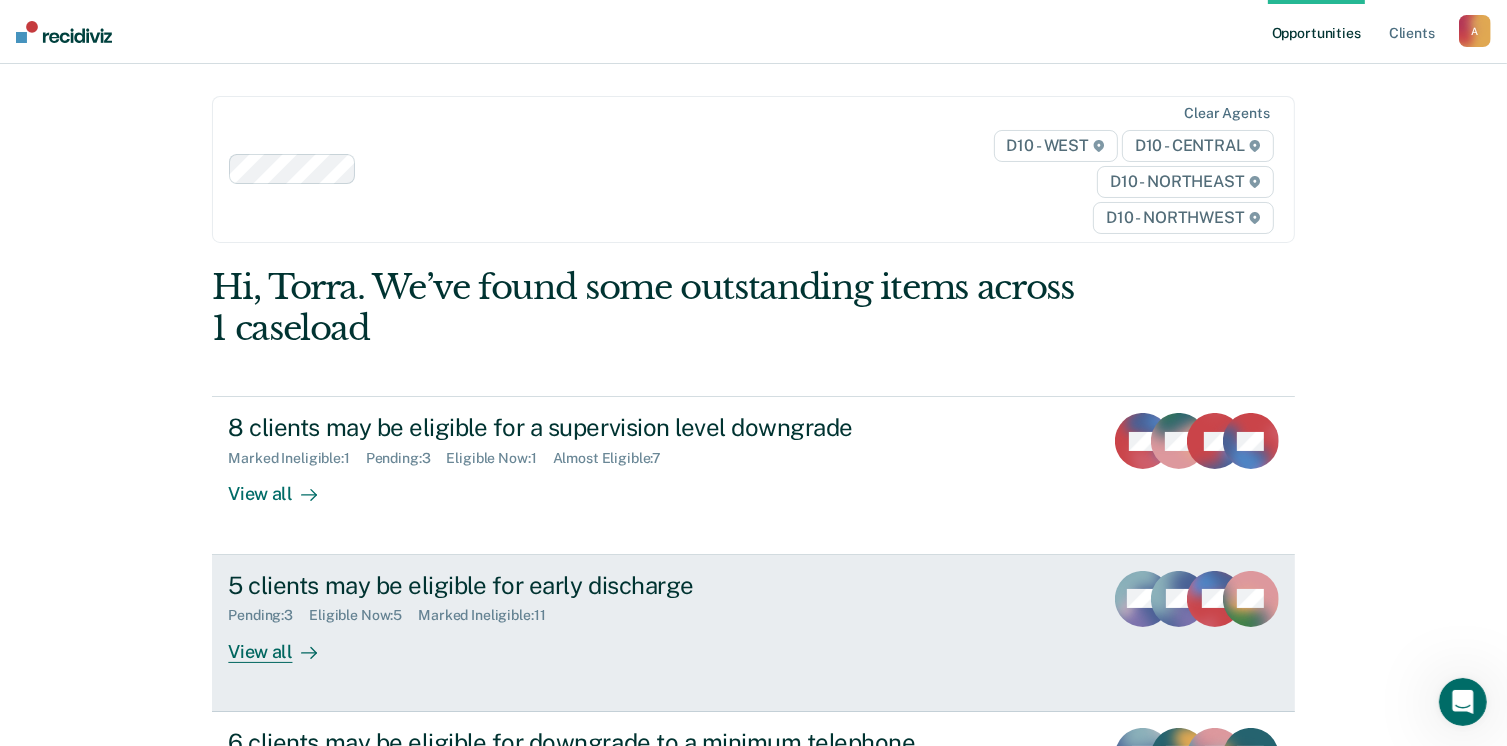 click 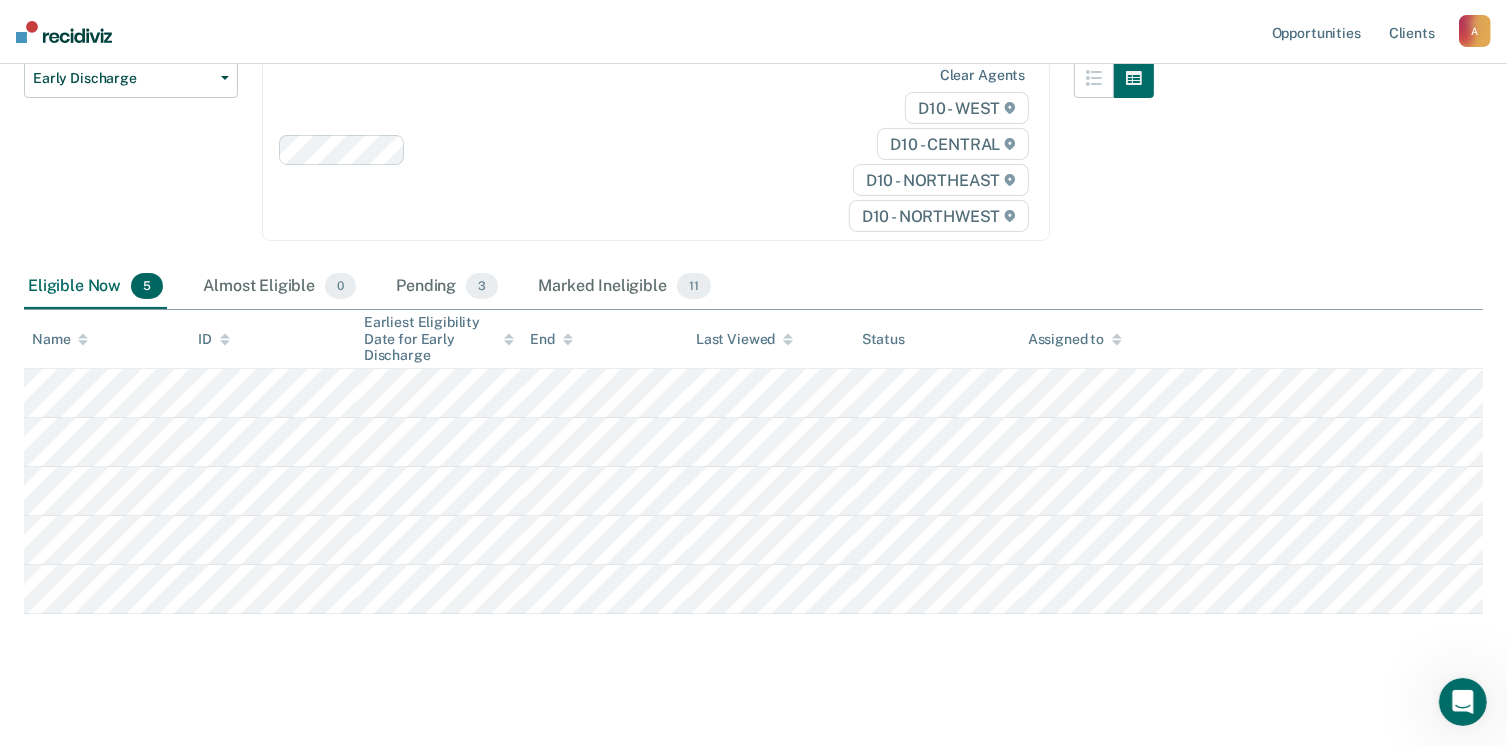 scroll, scrollTop: 231, scrollLeft: 0, axis: vertical 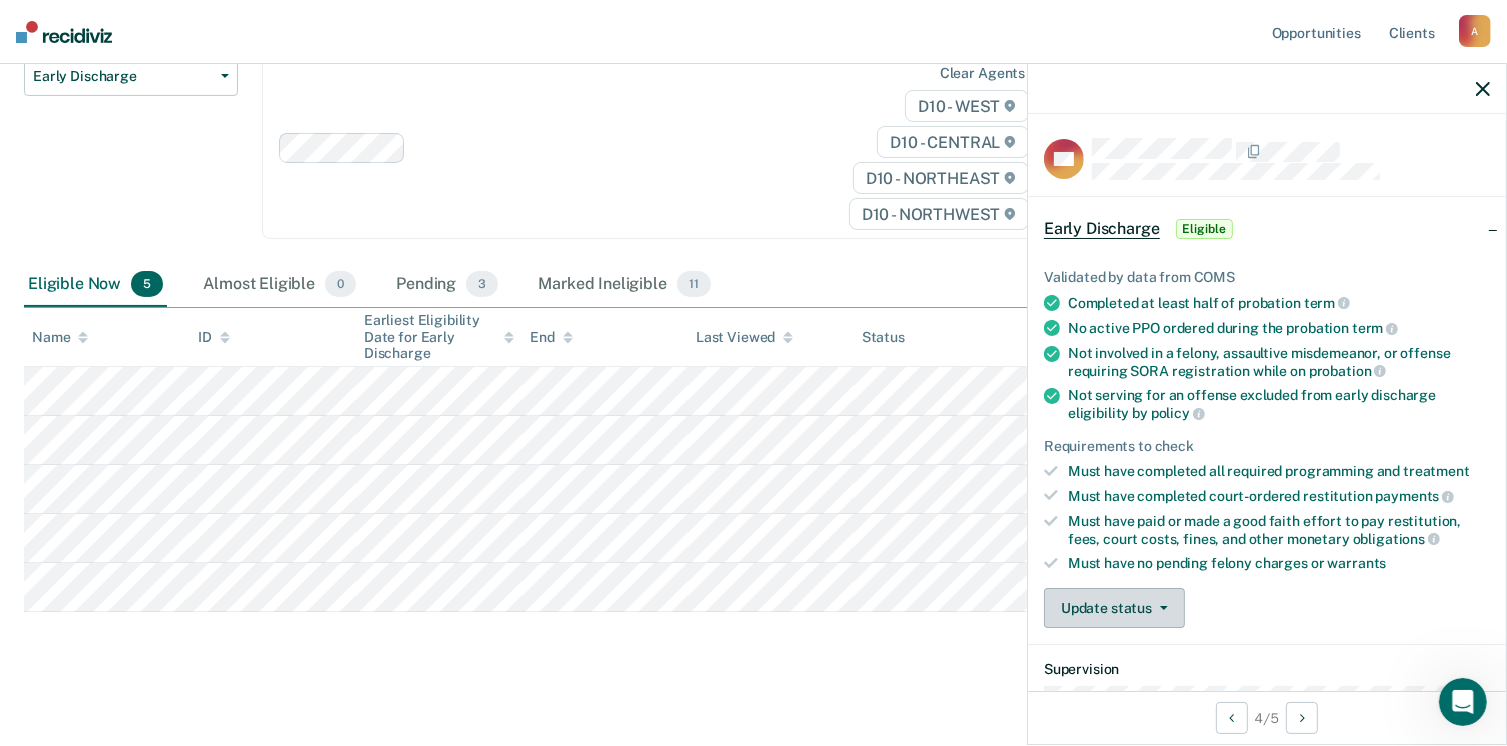 click on "Update status" at bounding box center [1114, 608] 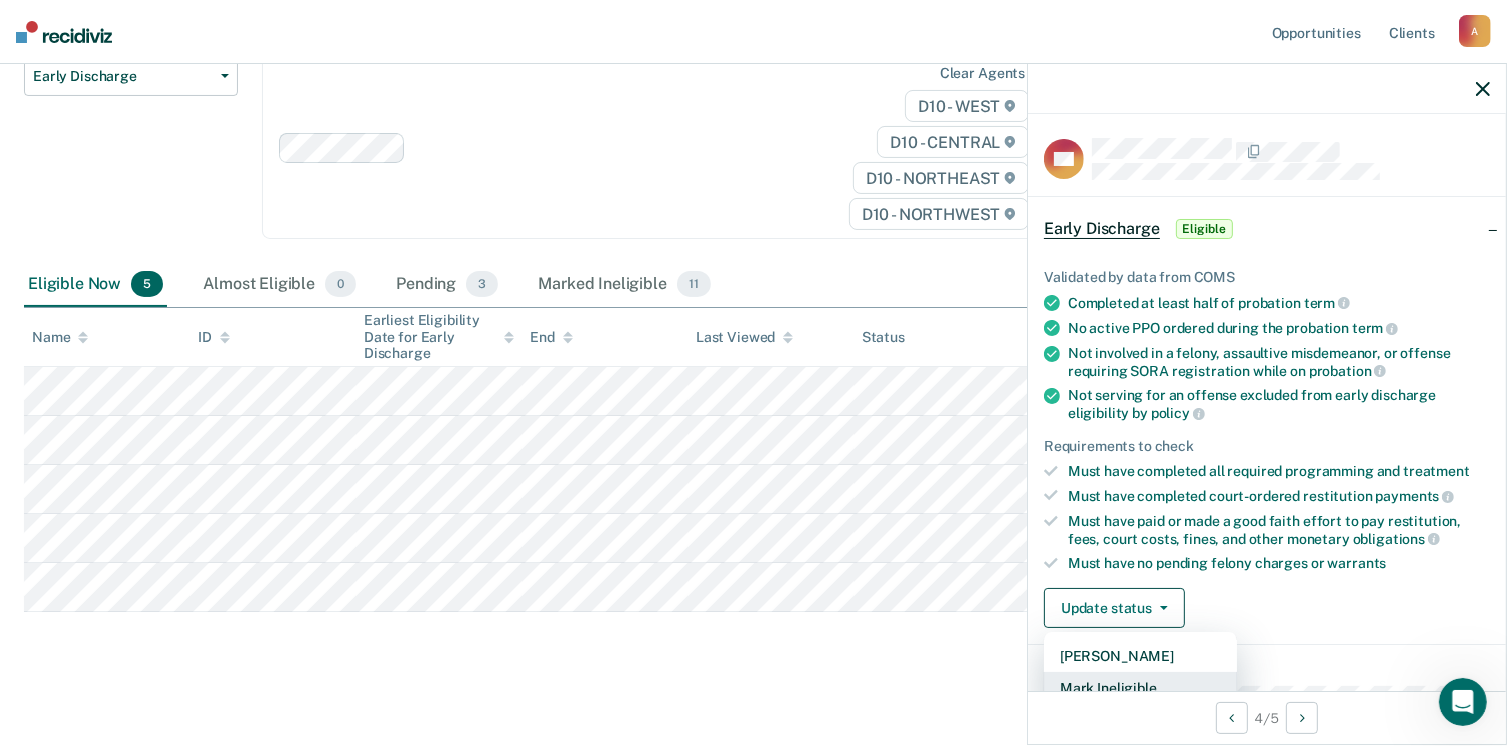 scroll, scrollTop: 5, scrollLeft: 0, axis: vertical 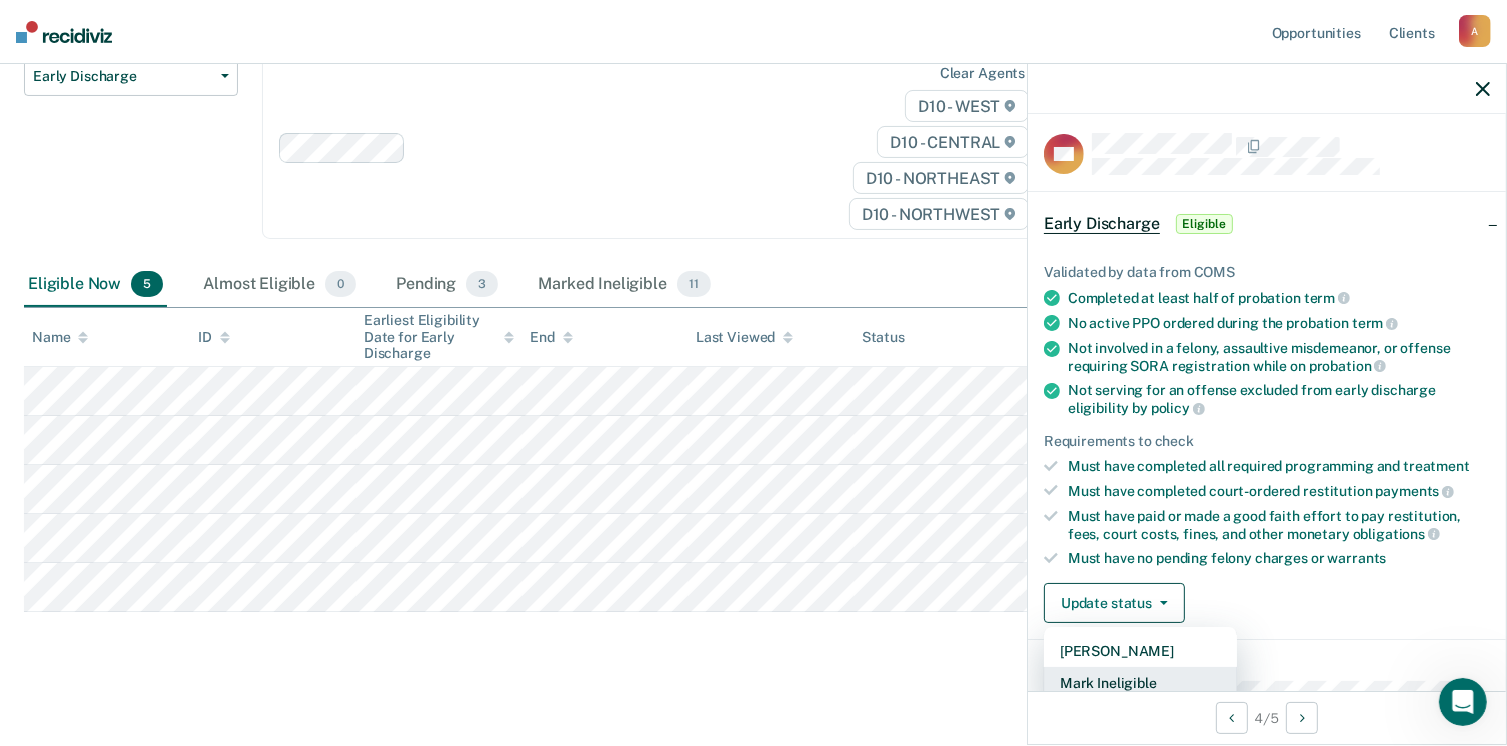 click on "Mark Ineligible" at bounding box center (1140, 683) 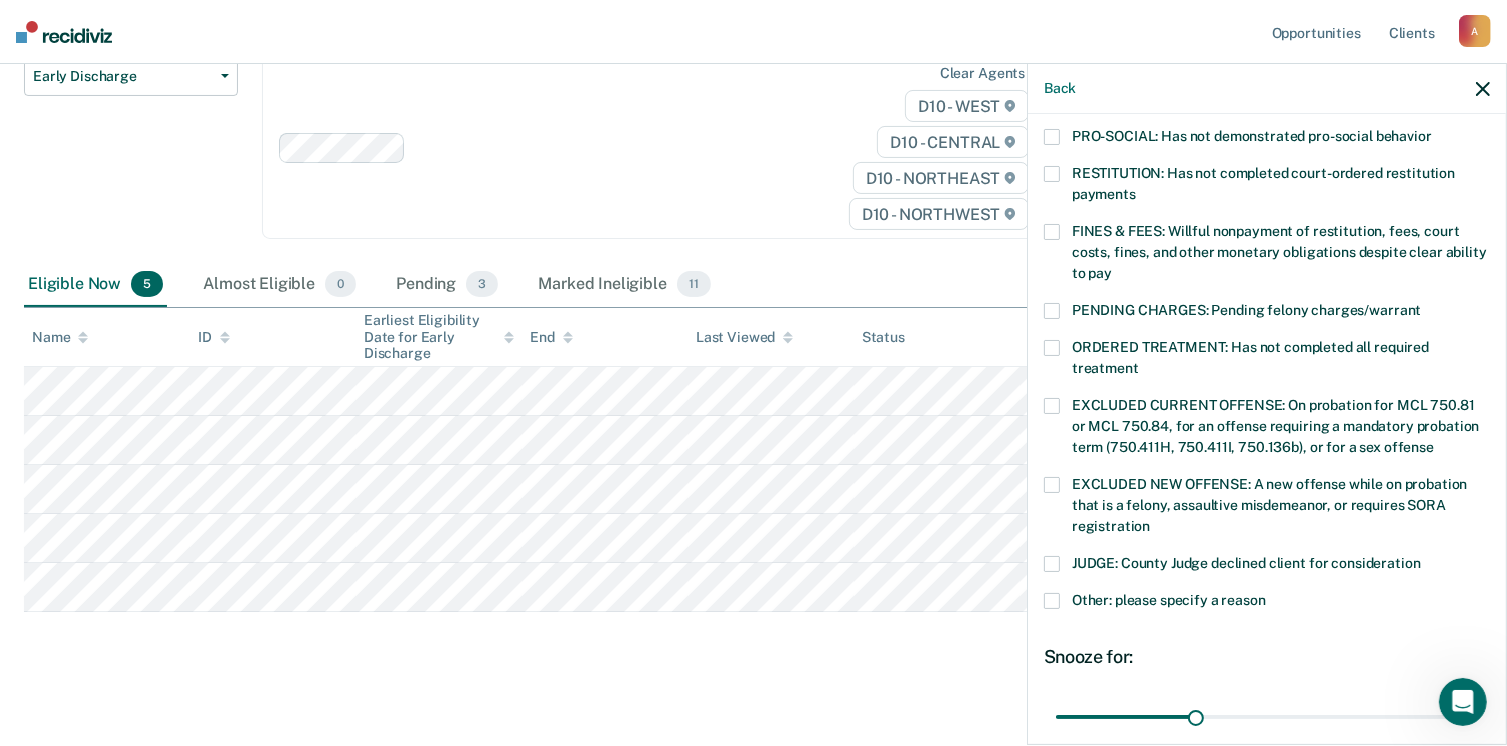 scroll, scrollTop: 647, scrollLeft: 0, axis: vertical 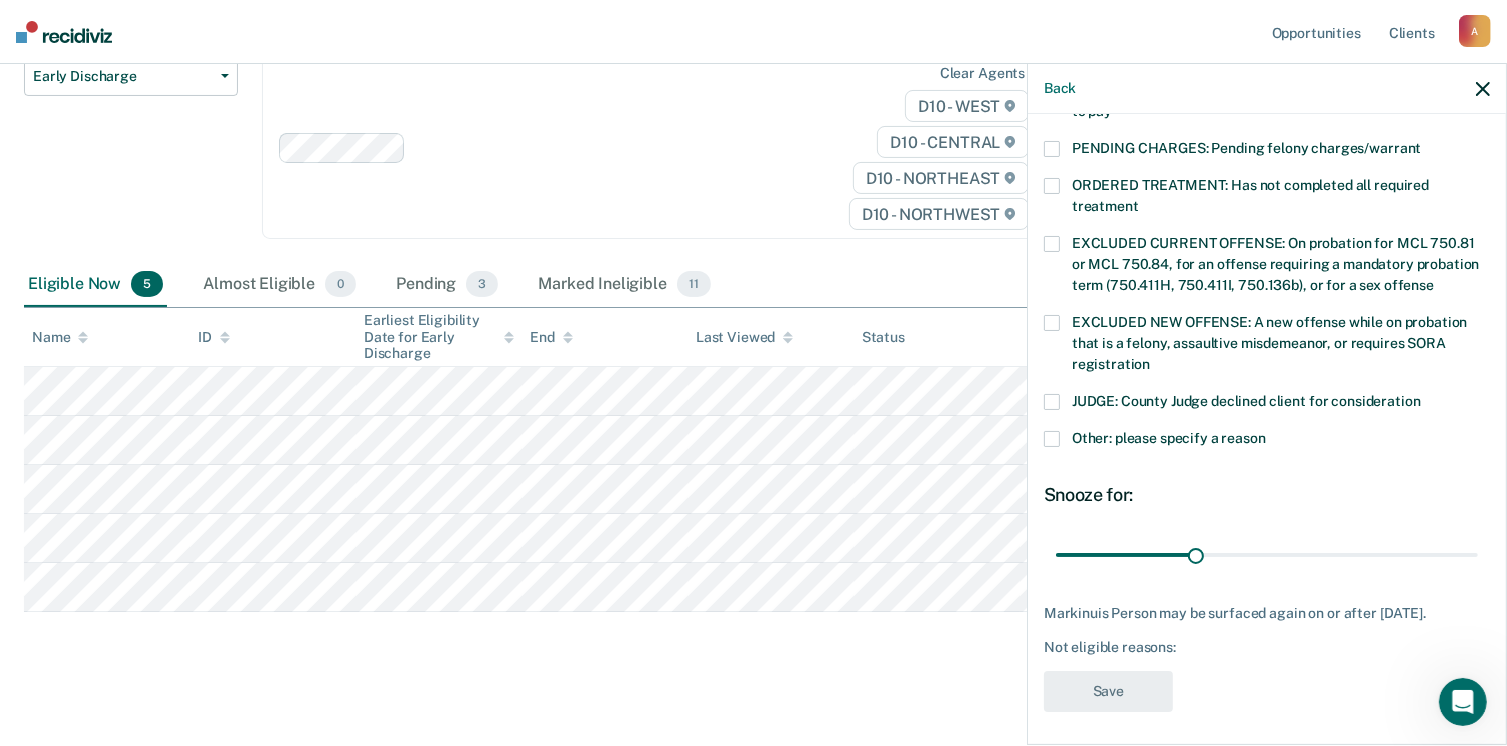 click at bounding box center (1052, 439) 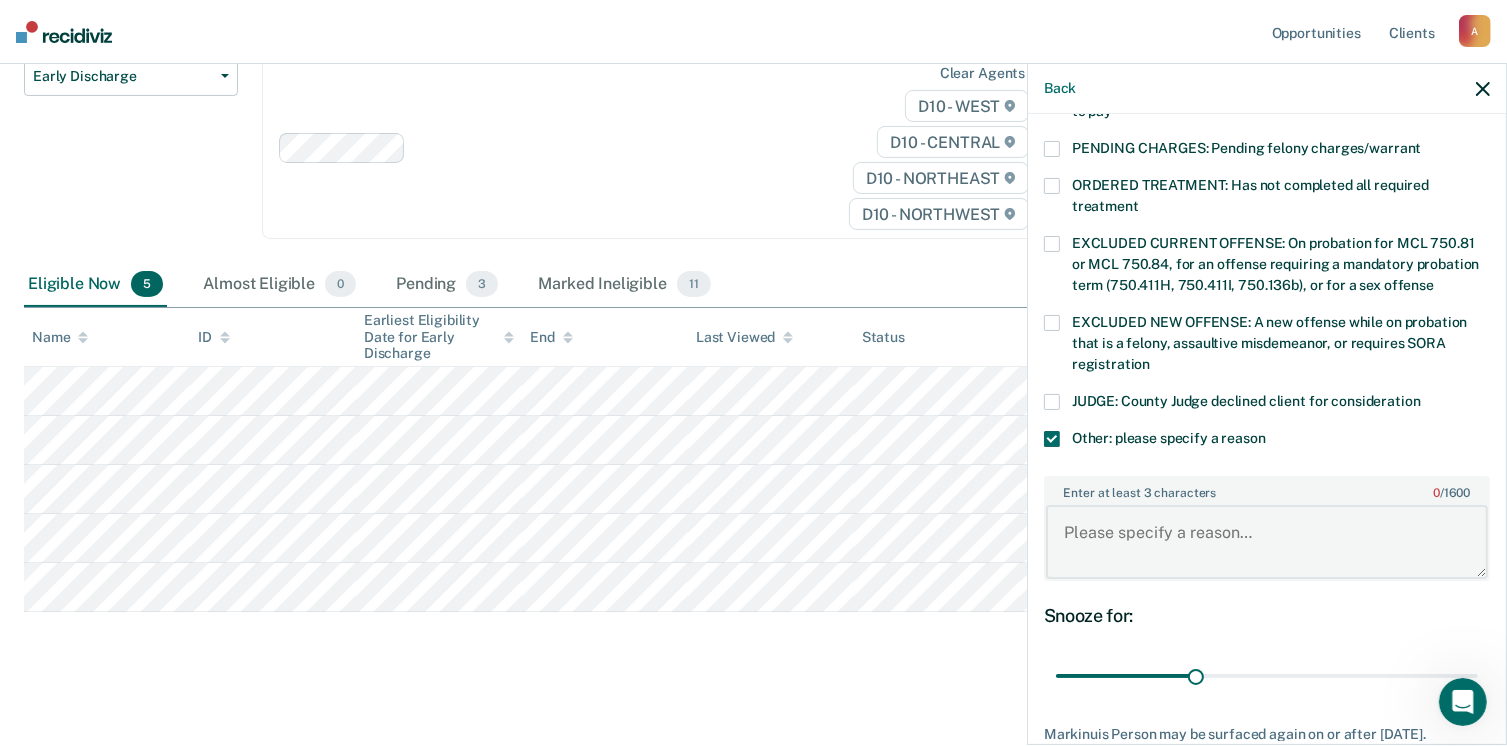 click on "Enter at least 3 characters 0  /  1600" at bounding box center (1267, 542) 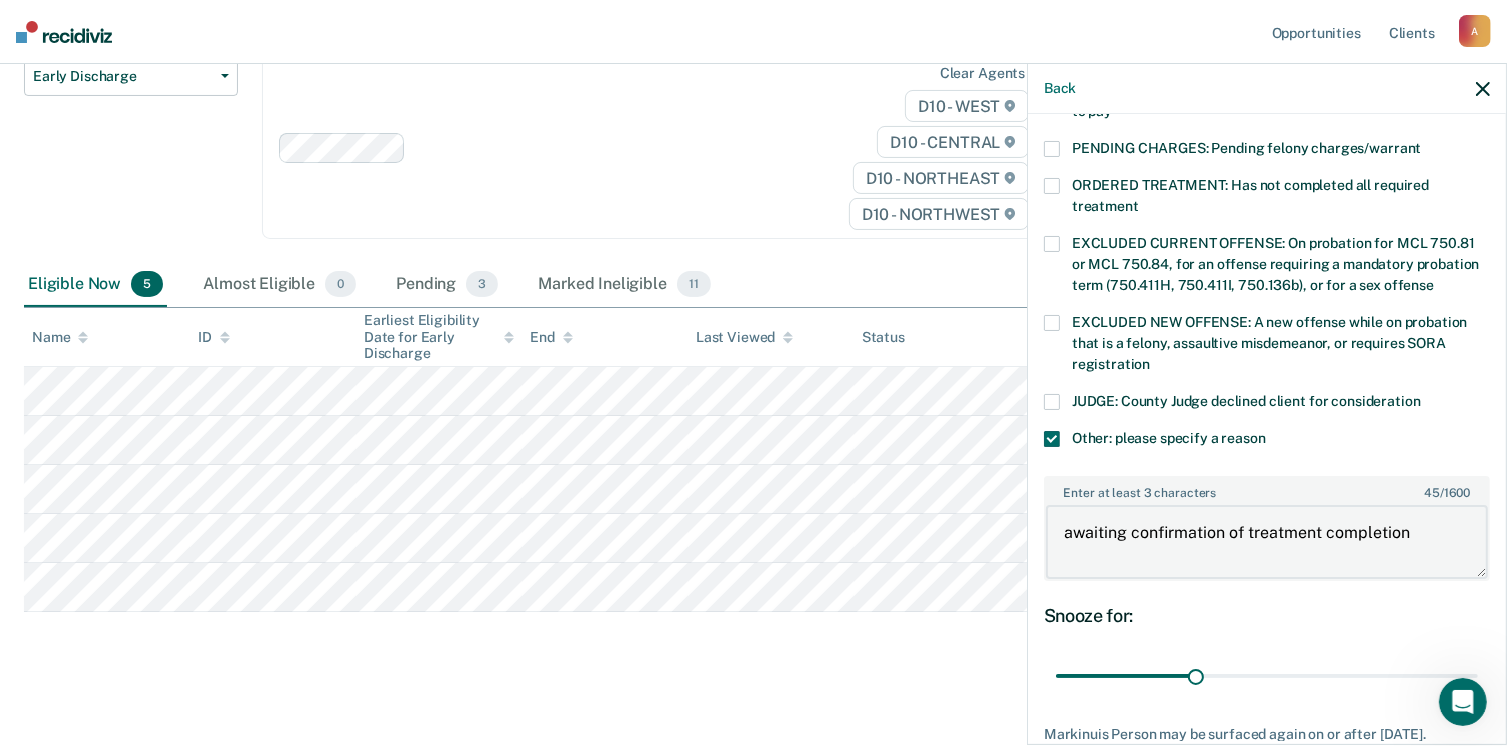 type on "awaiting confirmation of treatment completion" 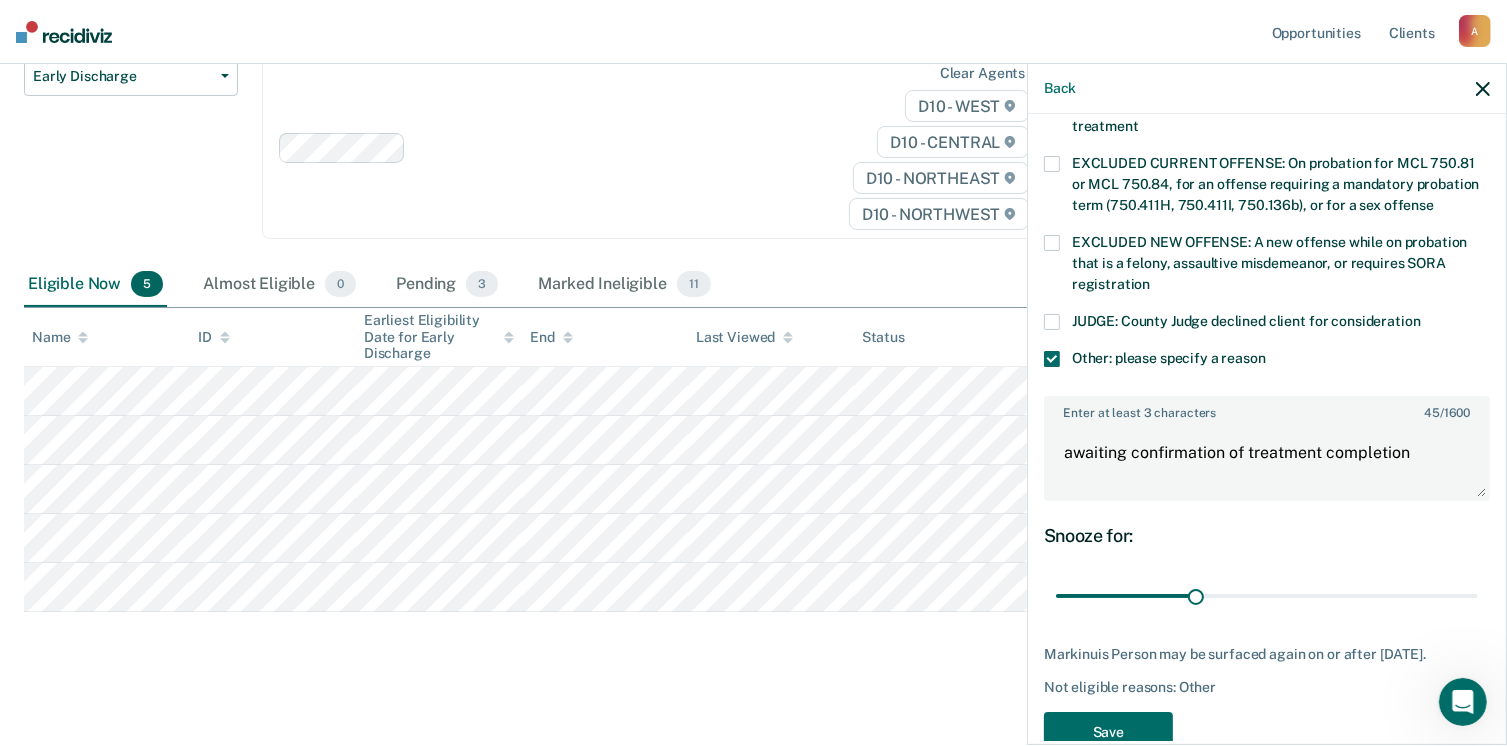 scroll, scrollTop: 766, scrollLeft: 0, axis: vertical 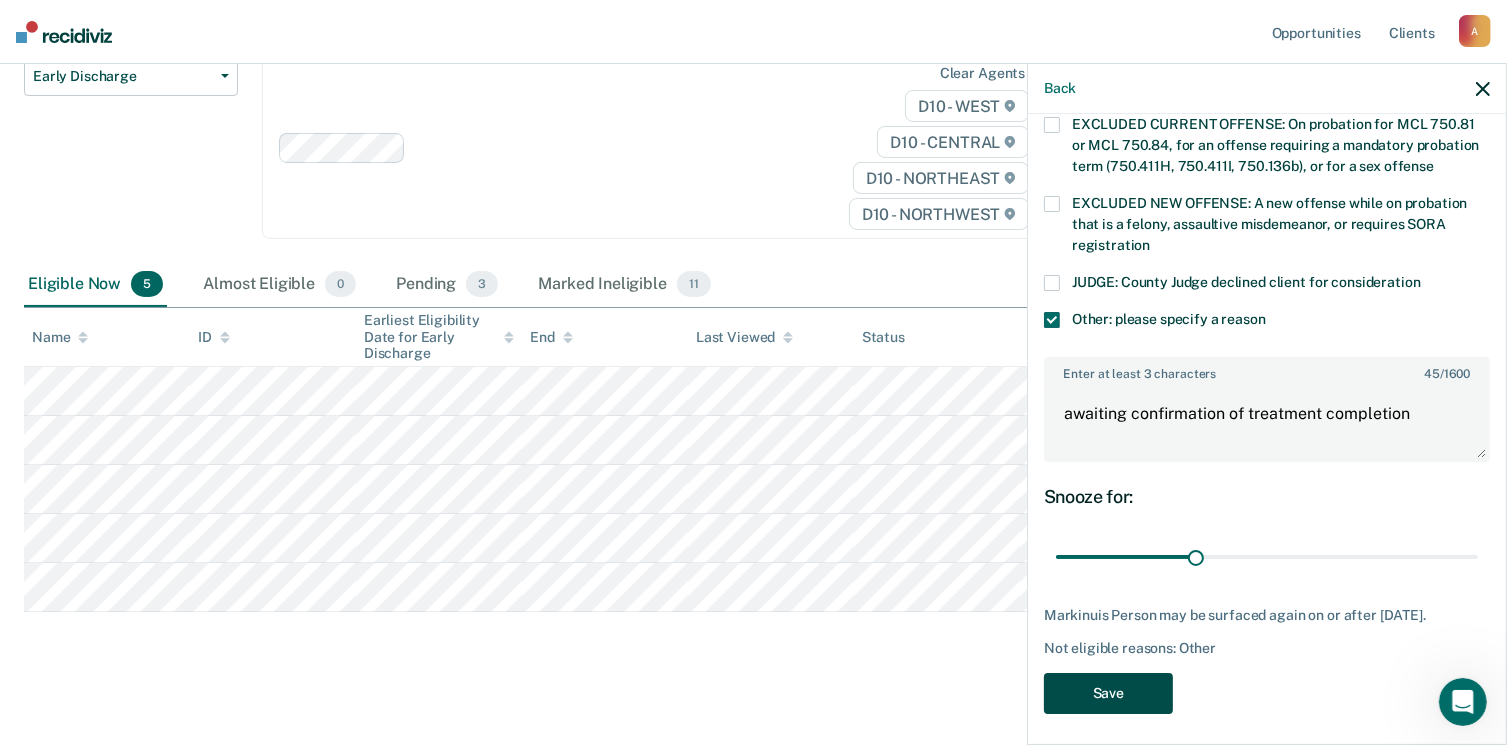 click on "Save" at bounding box center (1108, 693) 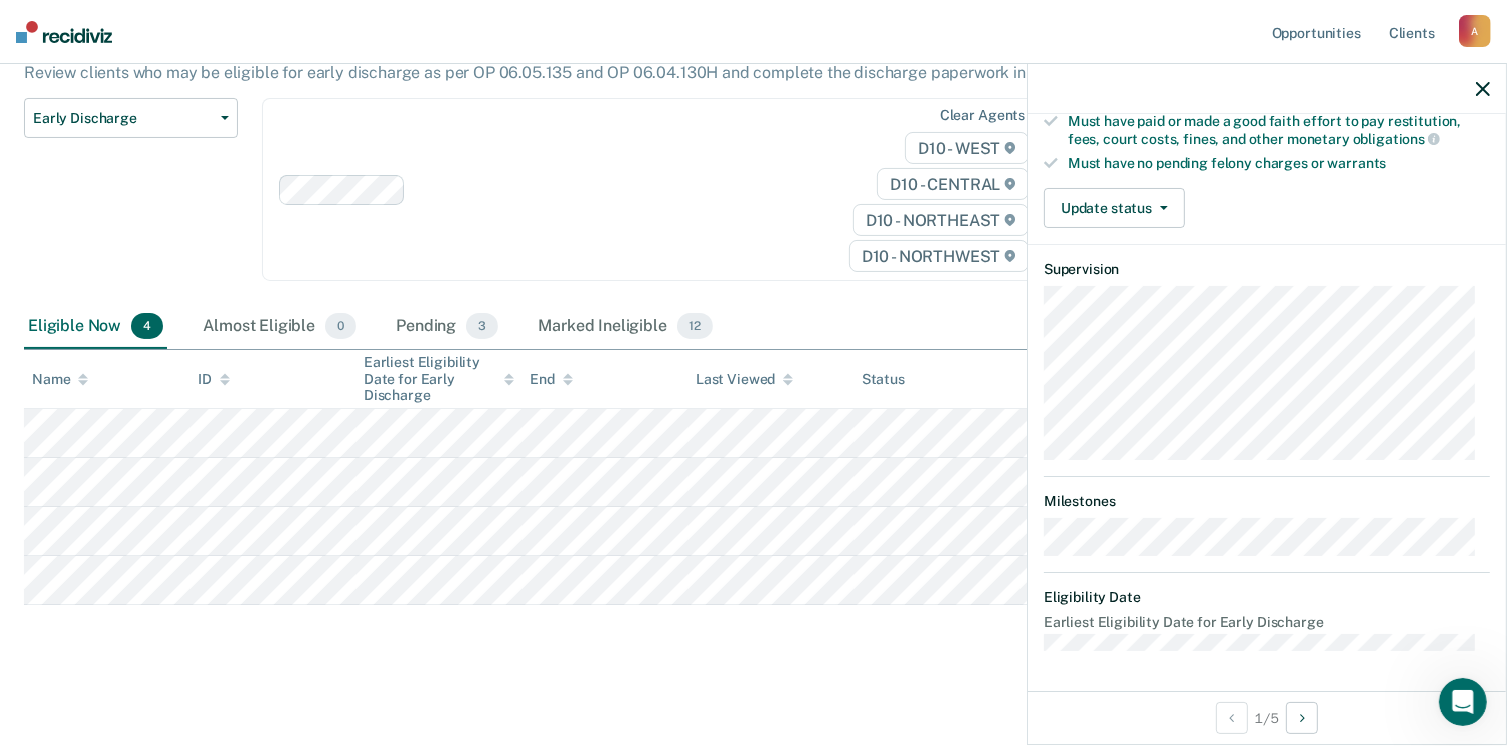 scroll, scrollTop: 371, scrollLeft: 0, axis: vertical 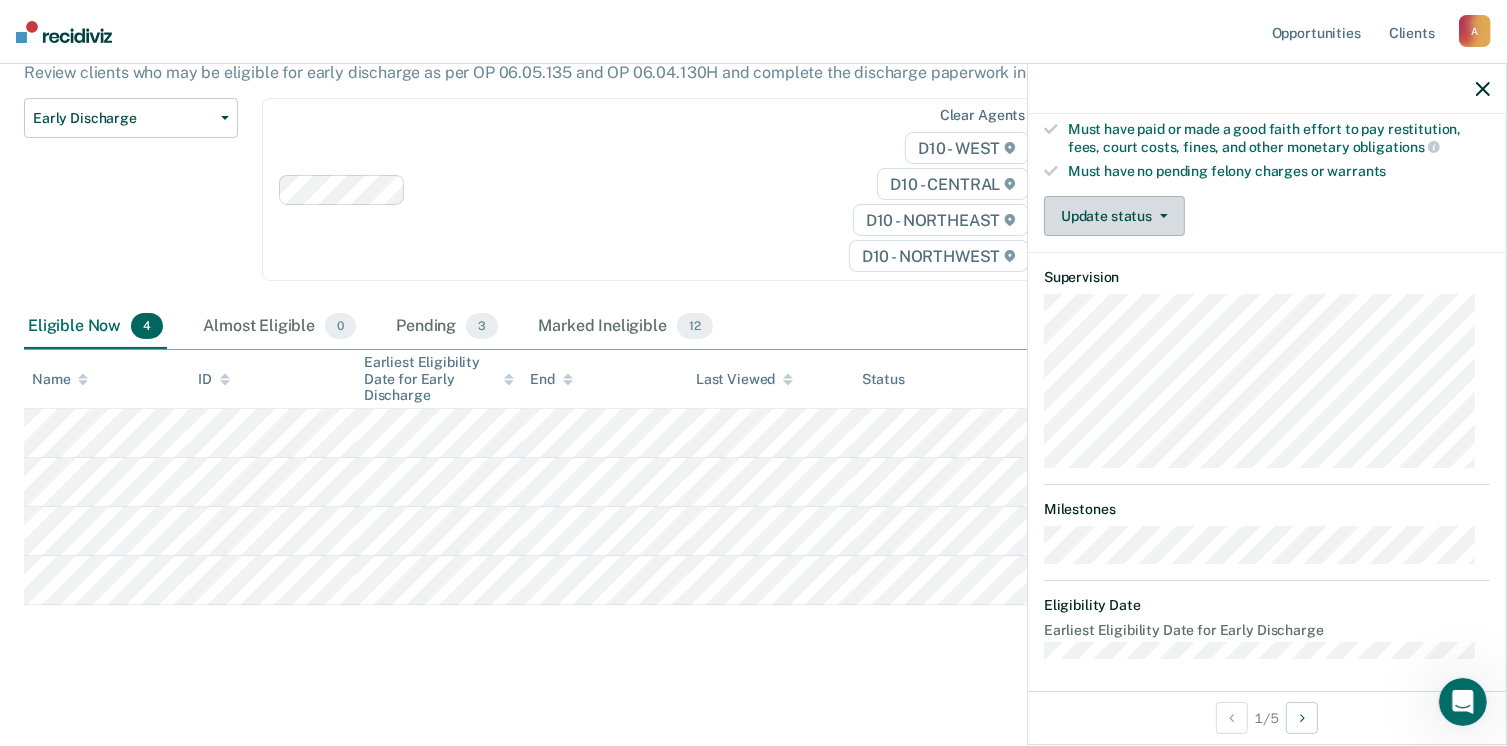 click on "Update status" at bounding box center [1114, 216] 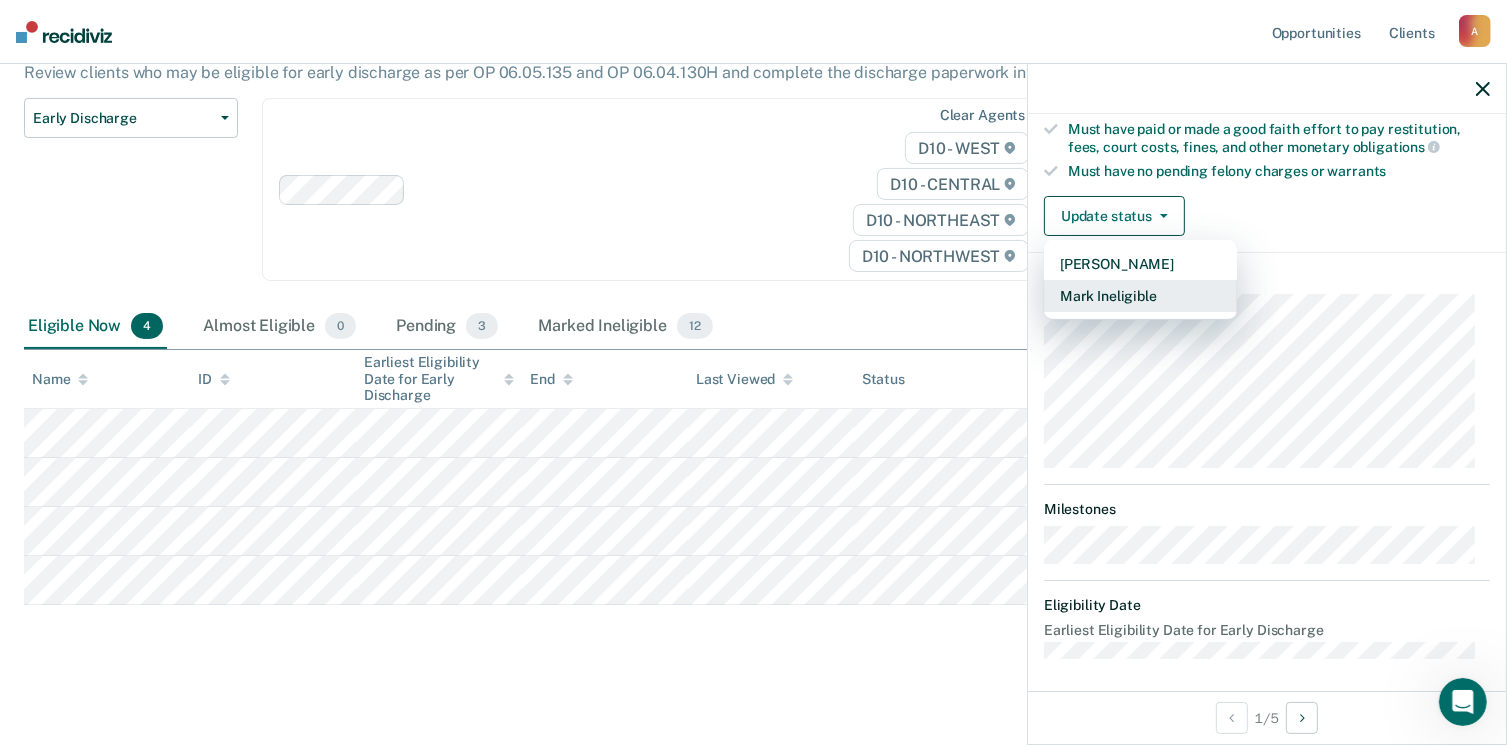 click on "Mark Ineligible" at bounding box center [1140, 296] 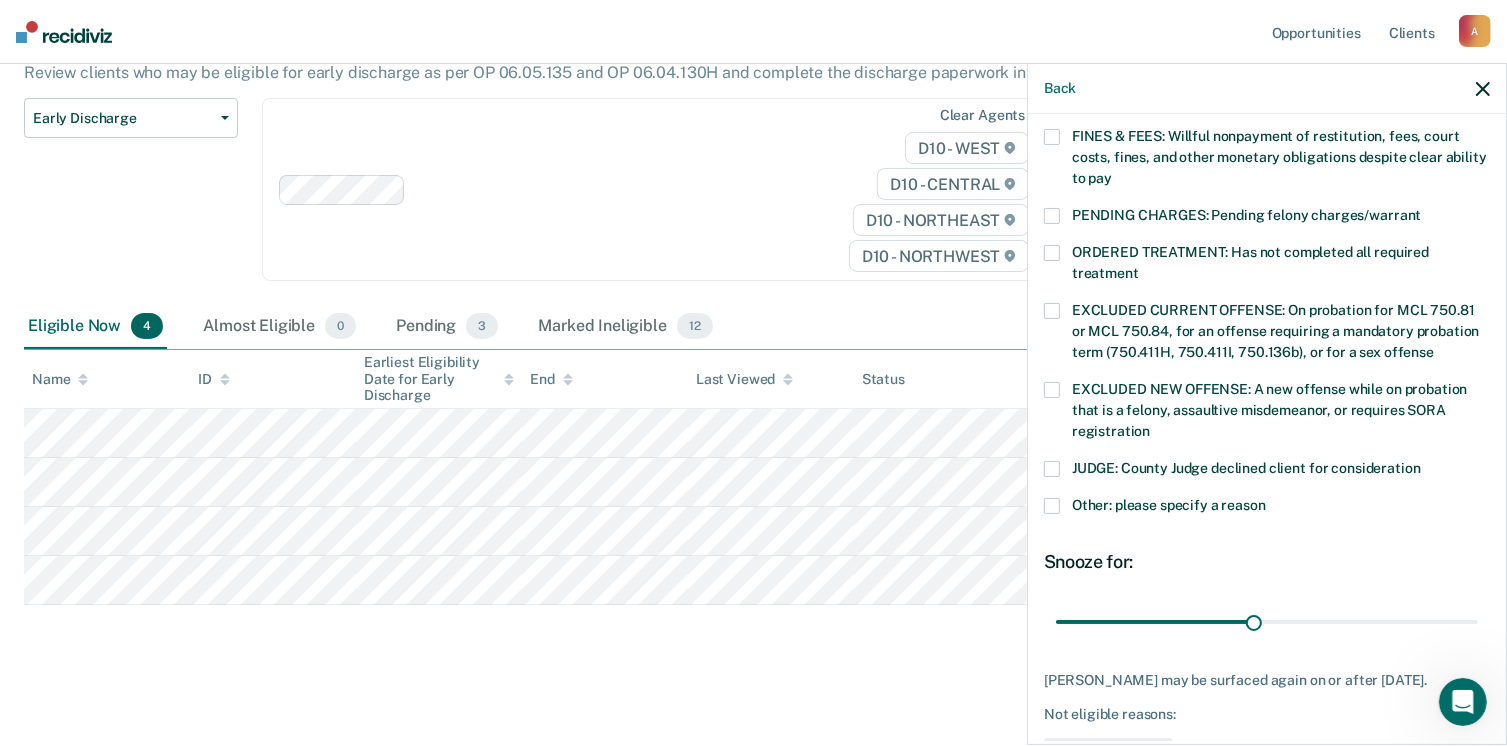 scroll, scrollTop: 592, scrollLeft: 0, axis: vertical 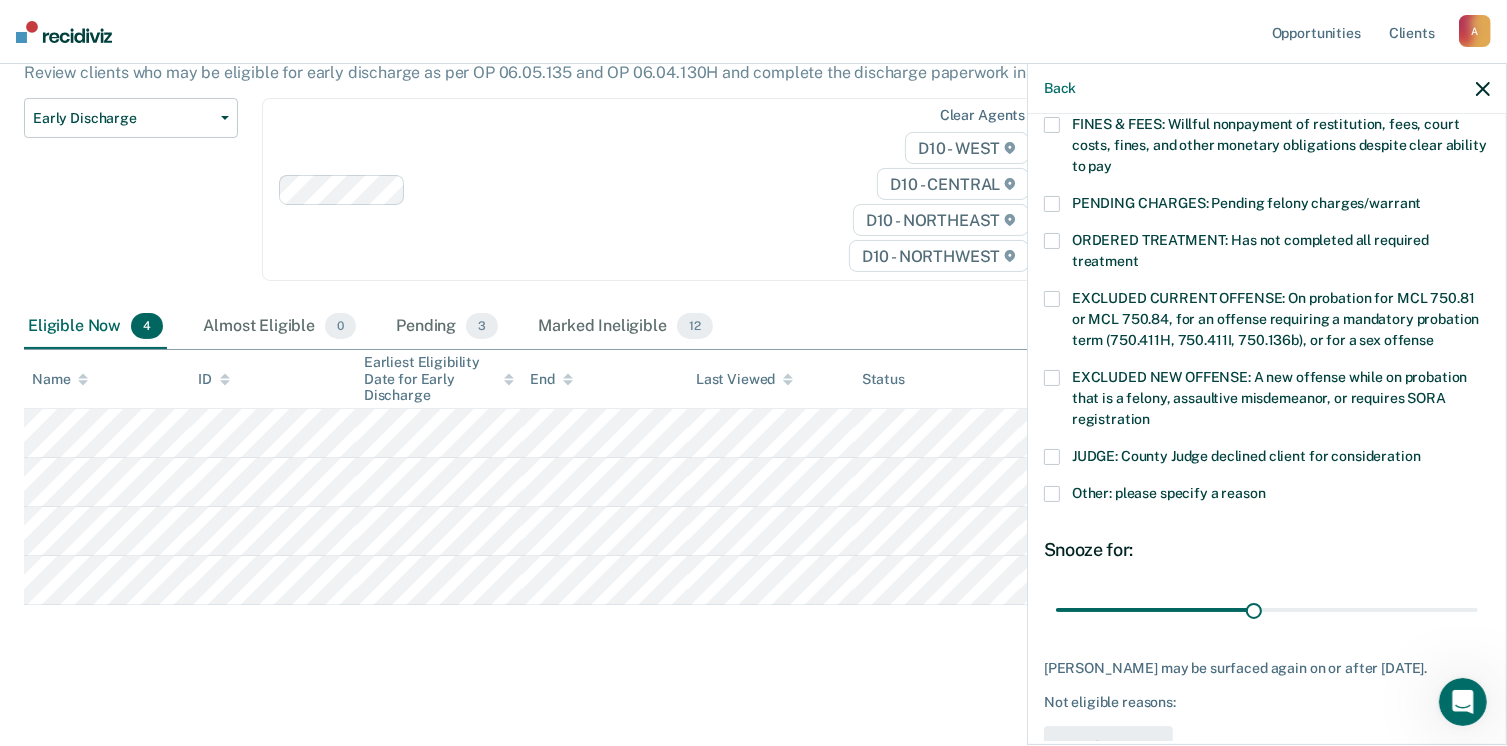 click at bounding box center (1052, 494) 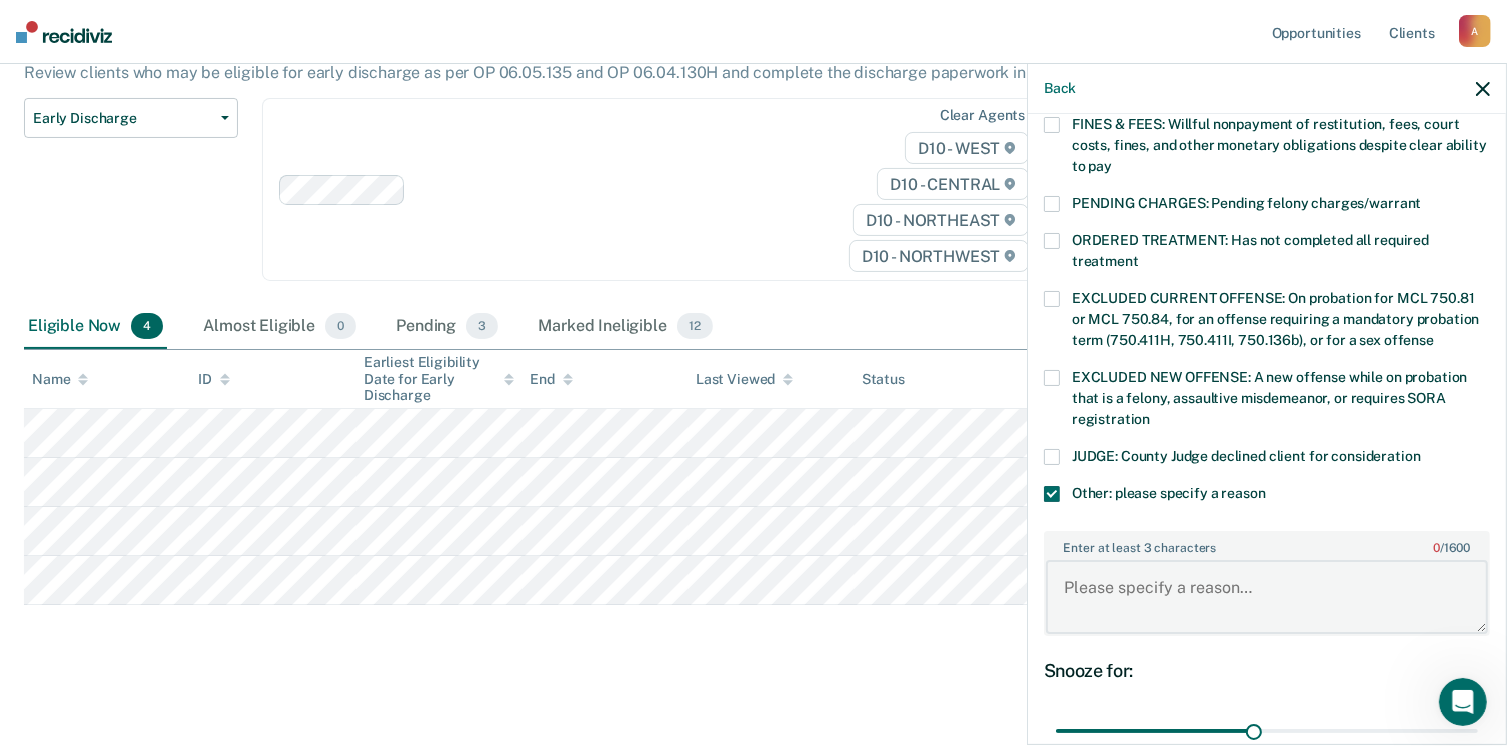 click on "Enter at least 3 characters 0  /  1600" at bounding box center [1267, 597] 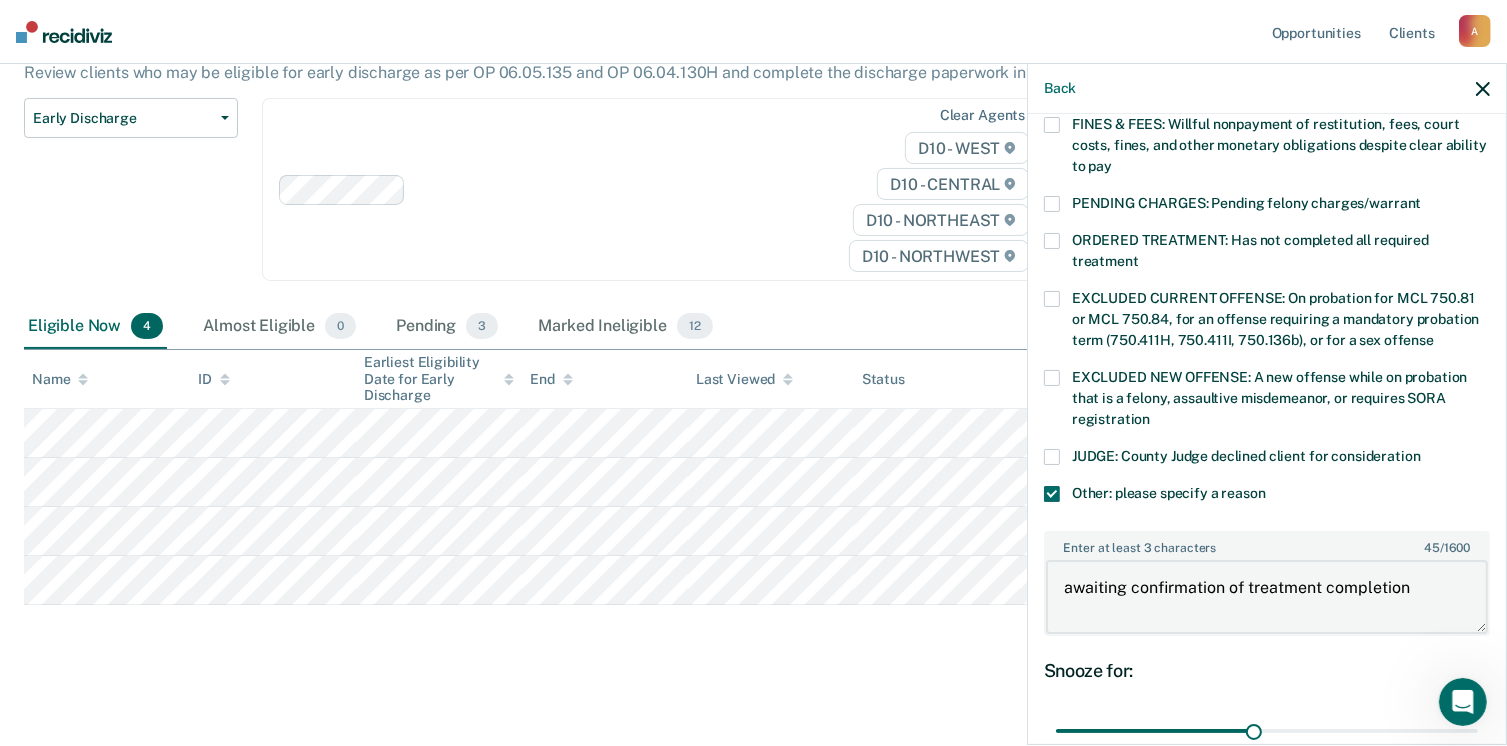type on "awaiting confirmation of treatment completion" 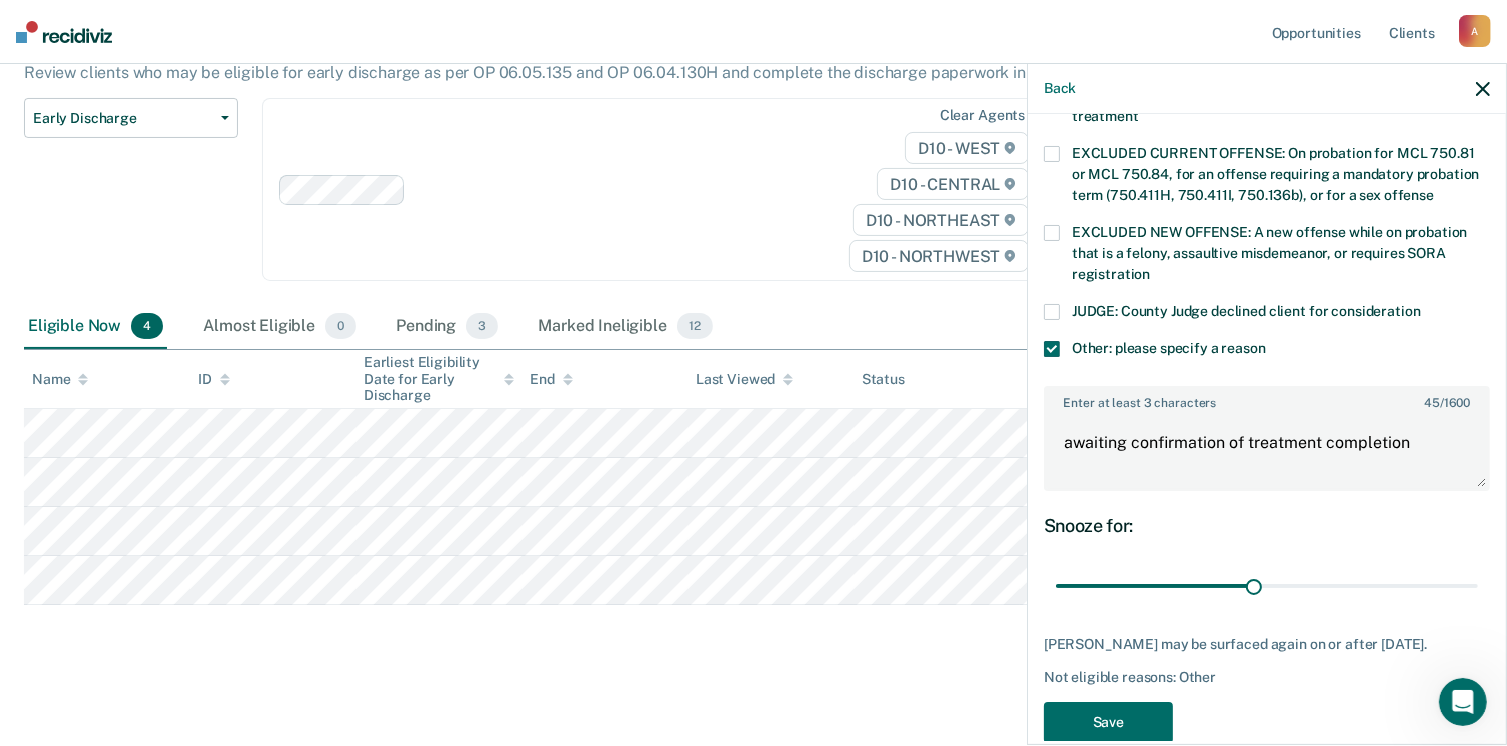 scroll, scrollTop: 749, scrollLeft: 0, axis: vertical 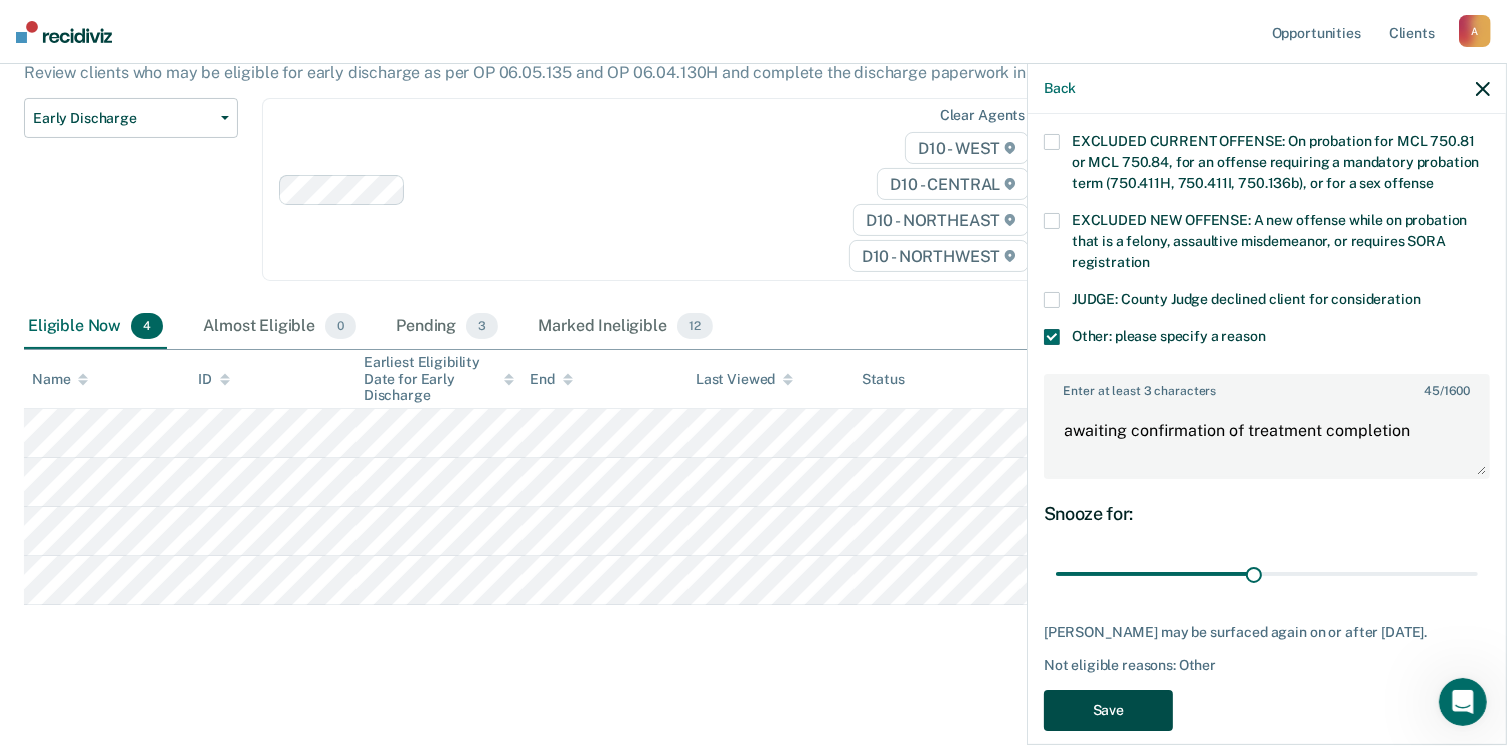 click on "Save" at bounding box center [1108, 710] 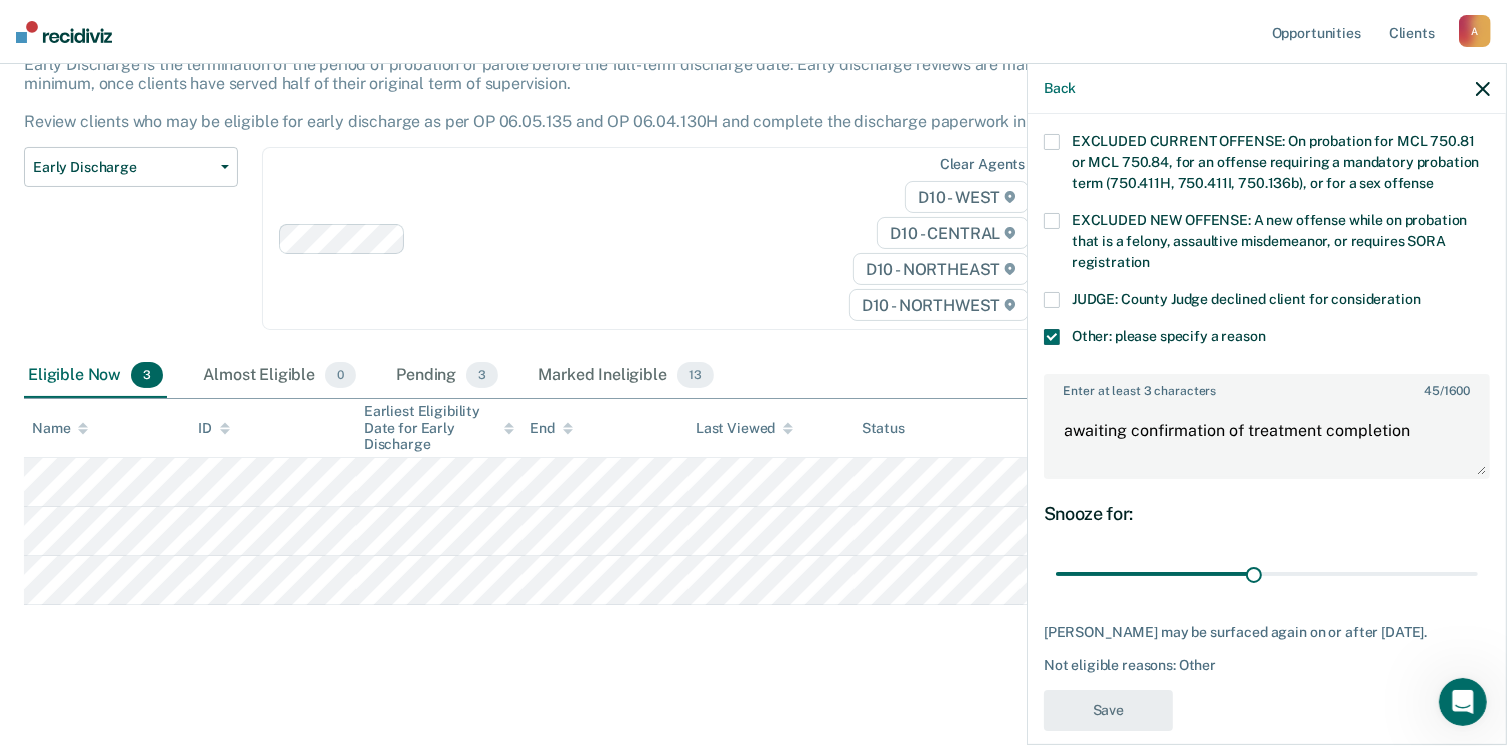 scroll, scrollTop: 572, scrollLeft: 0, axis: vertical 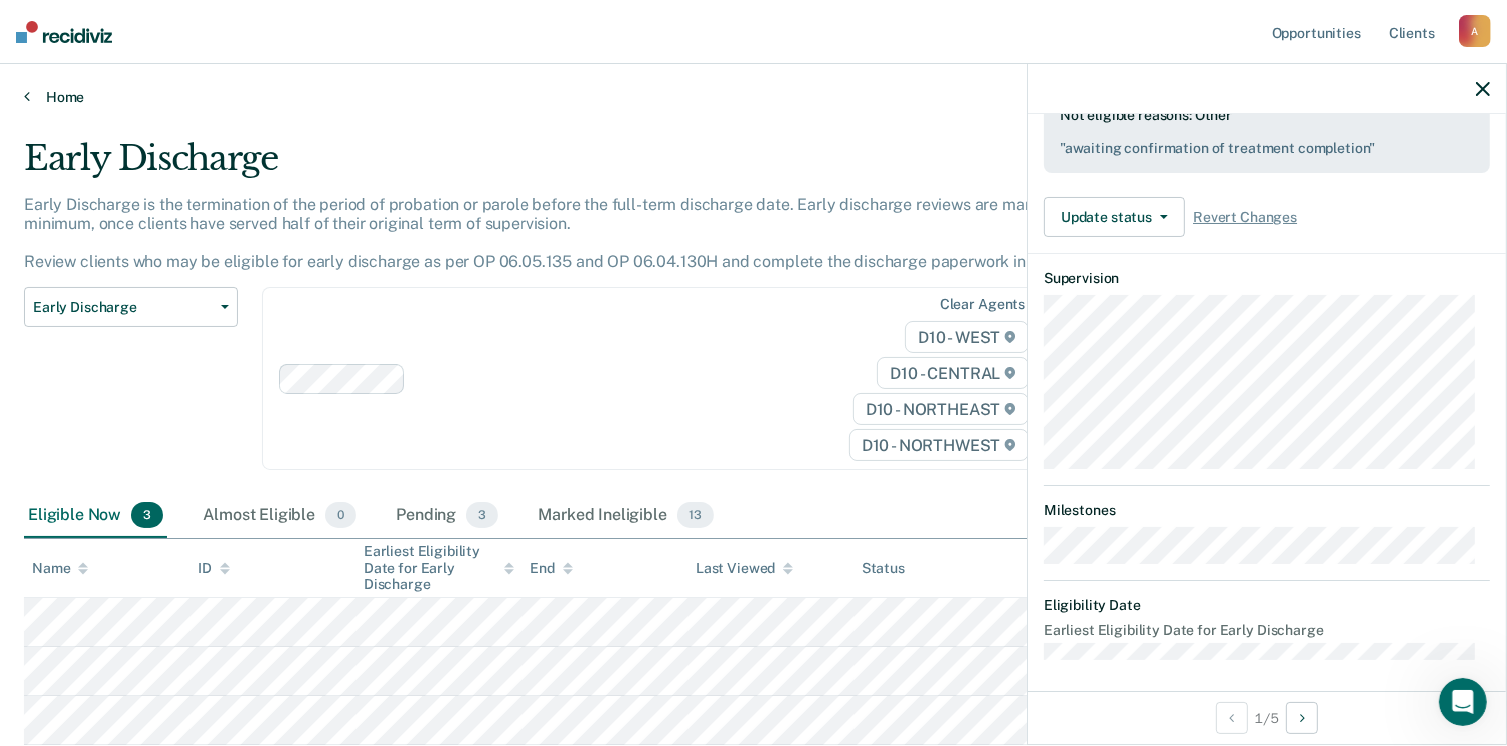 click on "Home" at bounding box center (753, 97) 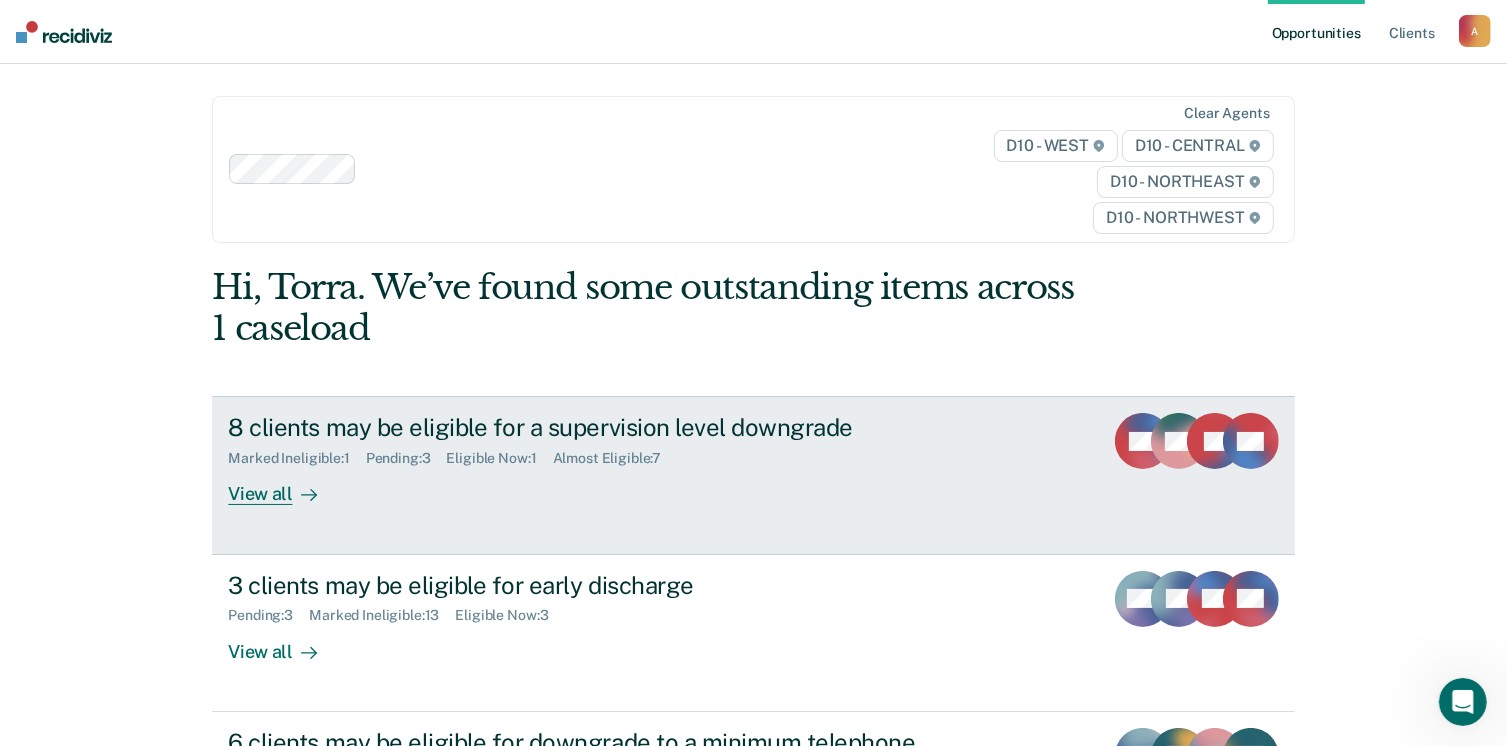 click on "8 clients may be eligible for a supervision level downgrade Marked Ineligible :  1 Pending :  3 Eligible Now :  1 Almost Eligible :  7 View all" at bounding box center (603, 459) 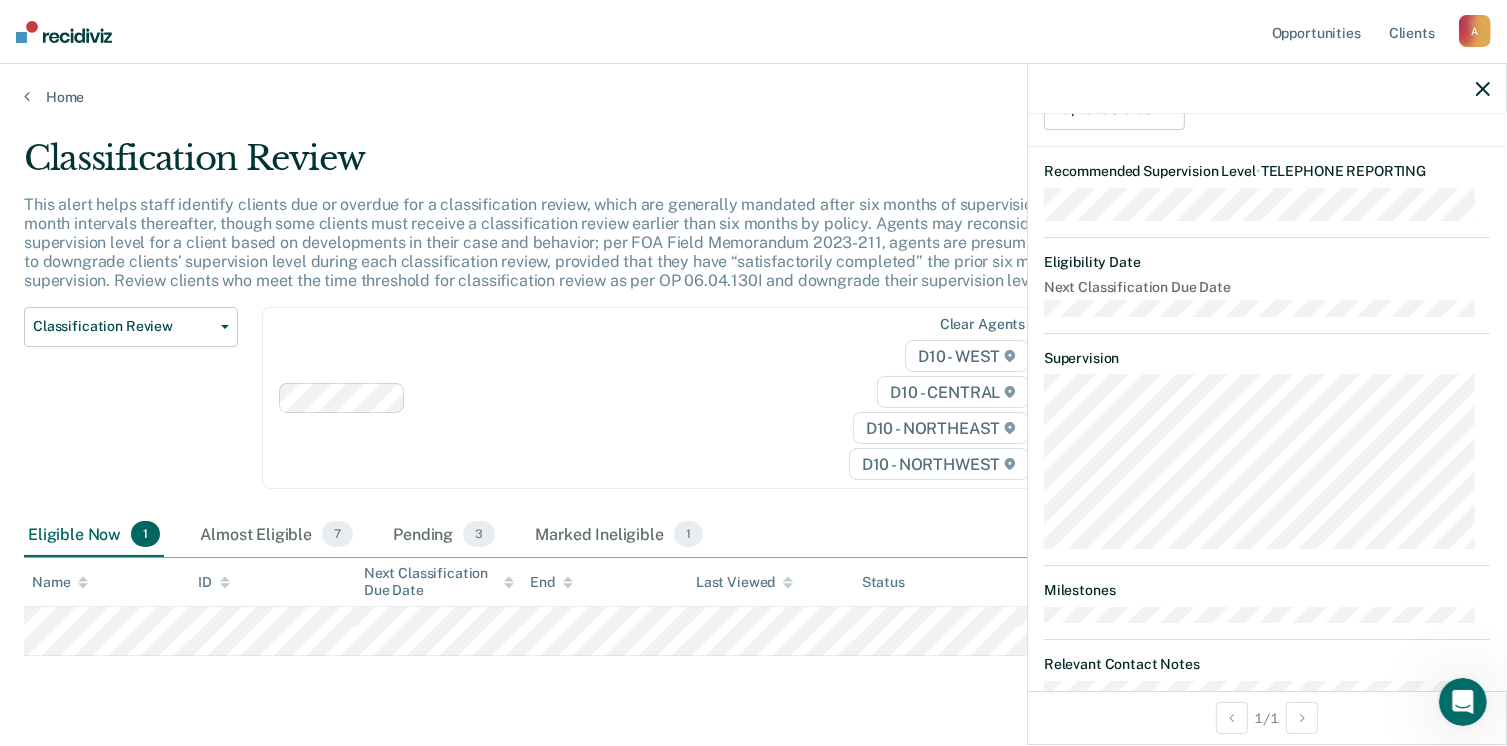 scroll, scrollTop: 337, scrollLeft: 0, axis: vertical 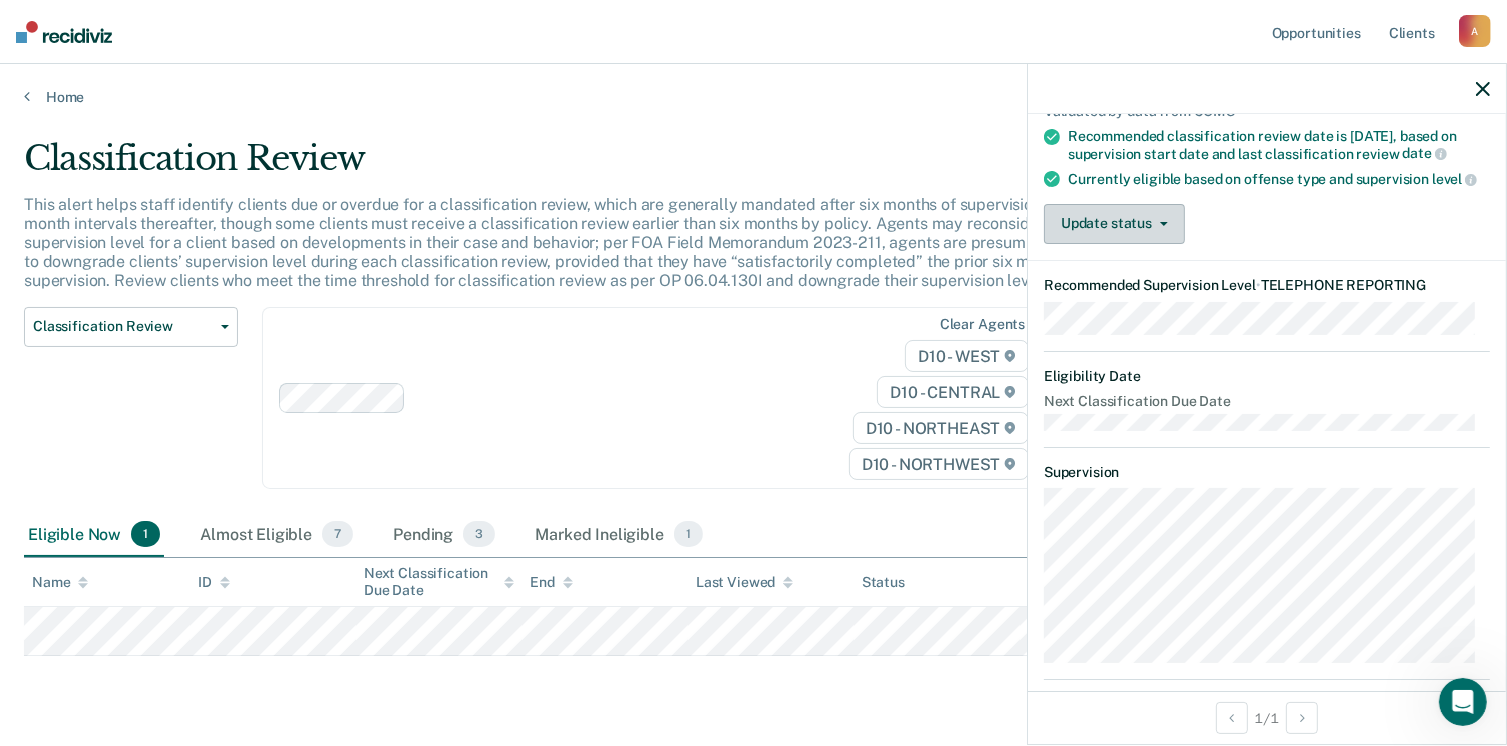 click on "Update status" at bounding box center (1114, 224) 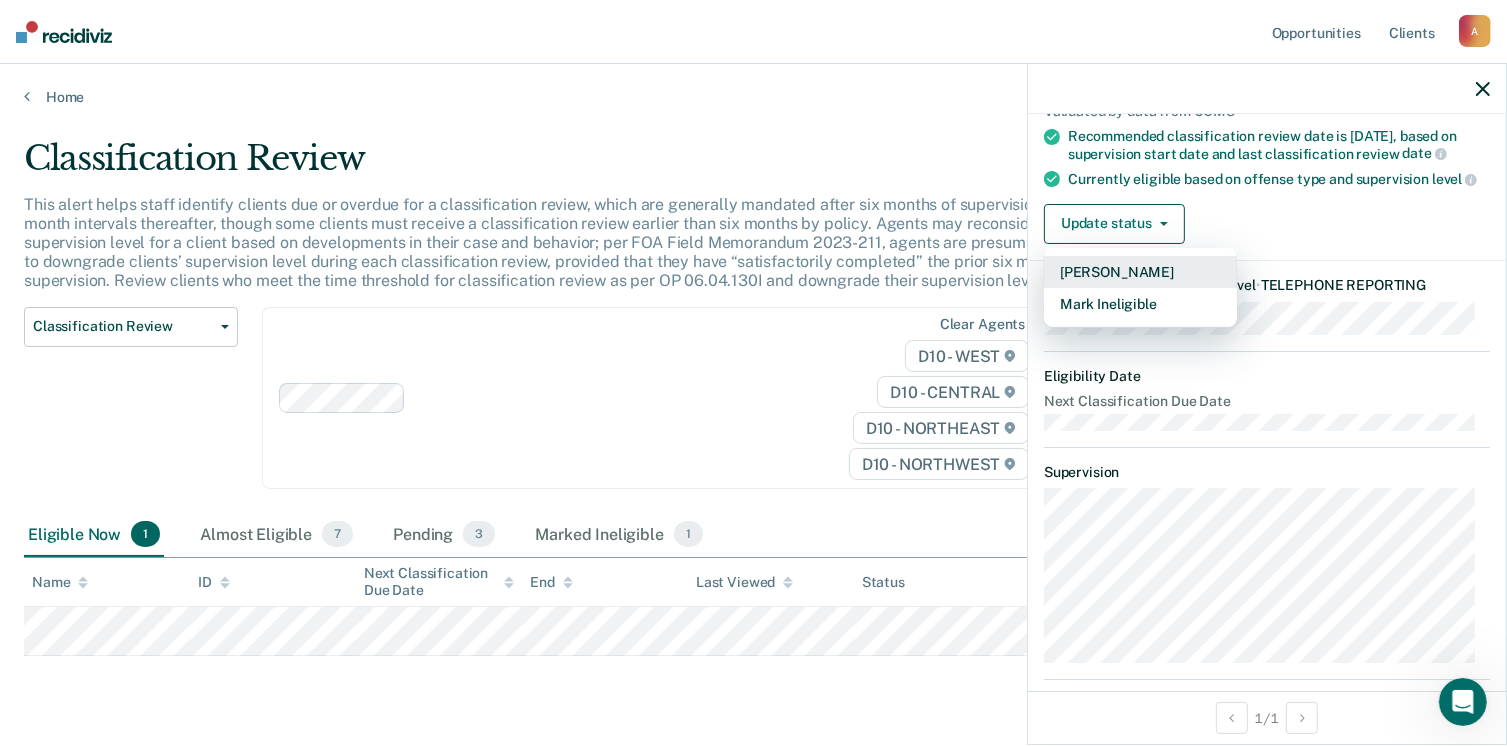 click on "[PERSON_NAME]" at bounding box center [1140, 272] 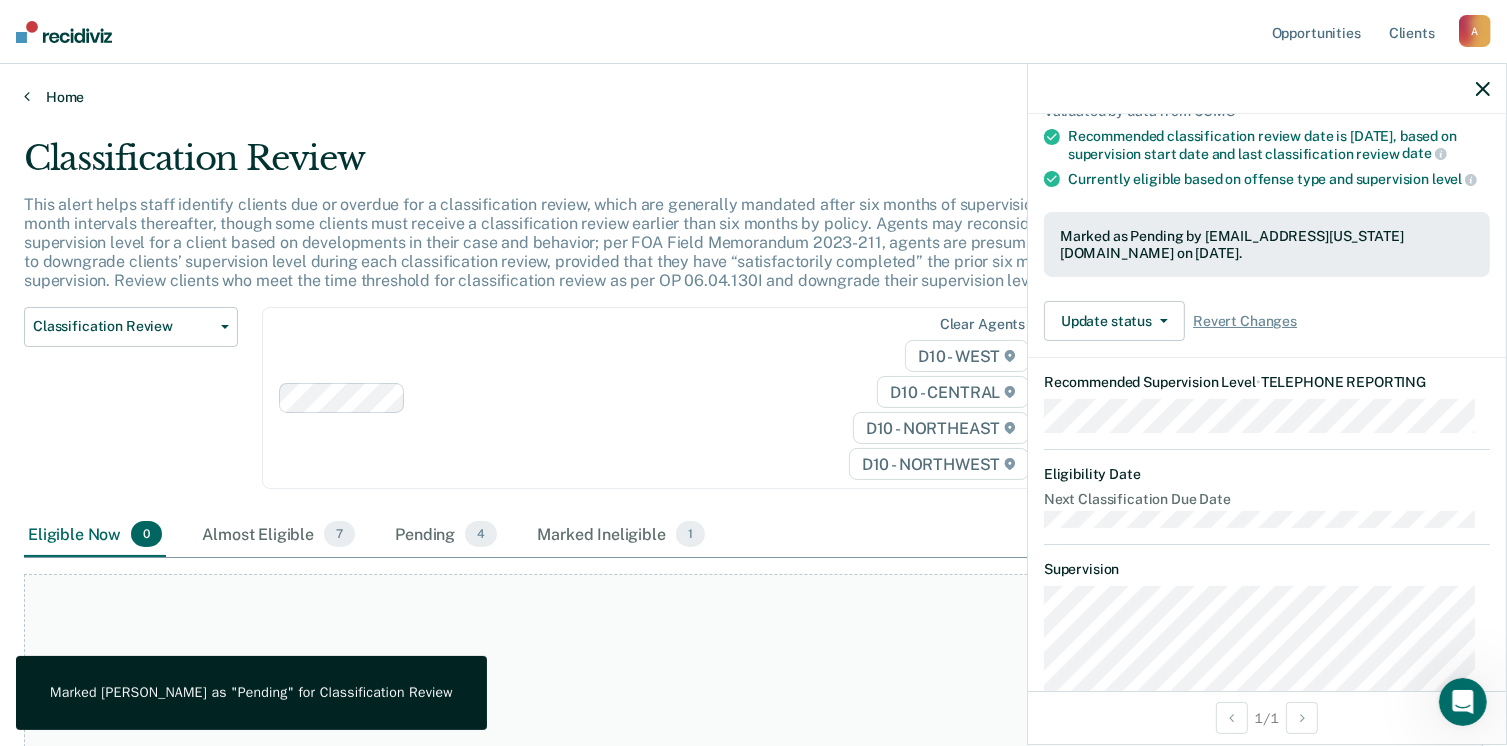 click at bounding box center (27, 96) 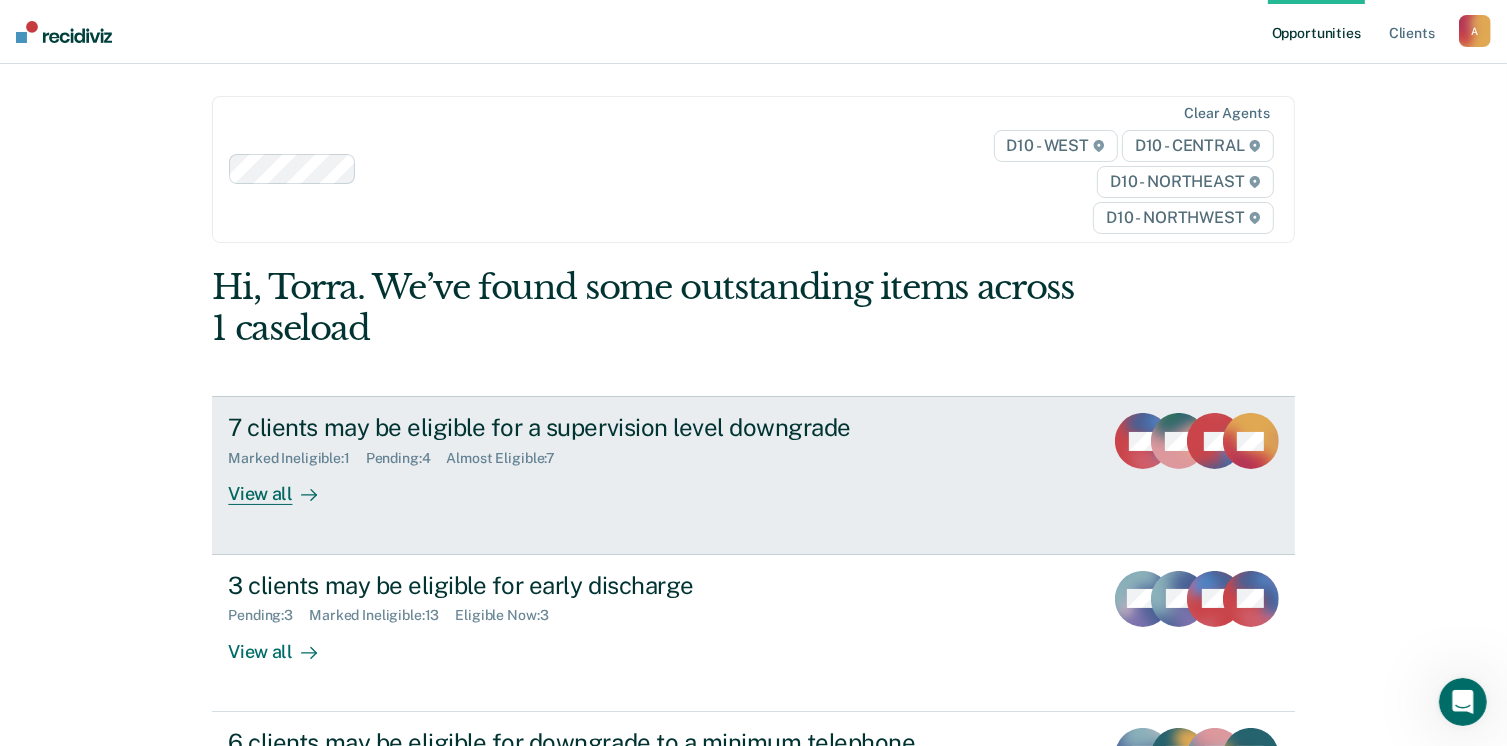 click on "7 clients may be eligible for a supervision level downgrade" at bounding box center [579, 427] 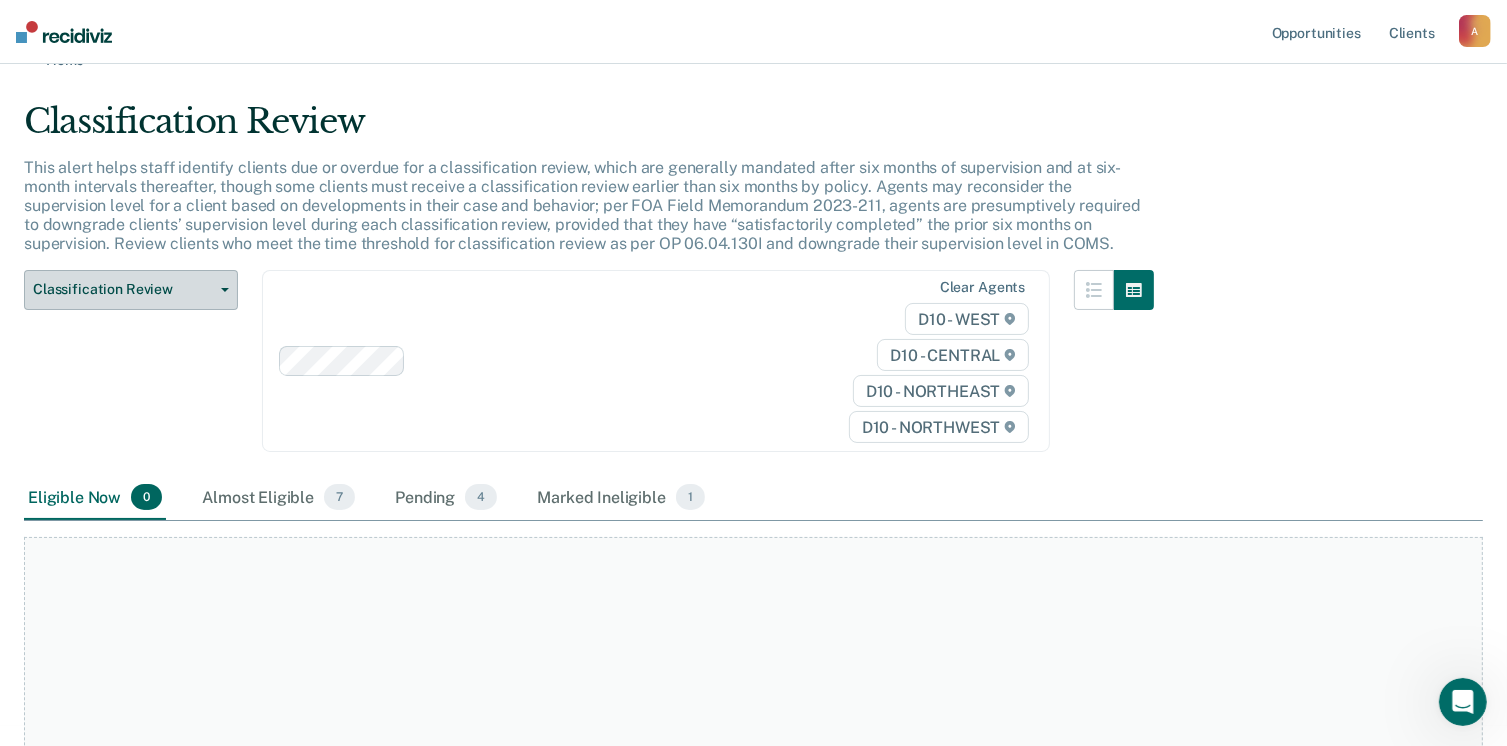 scroll, scrollTop: 0, scrollLeft: 0, axis: both 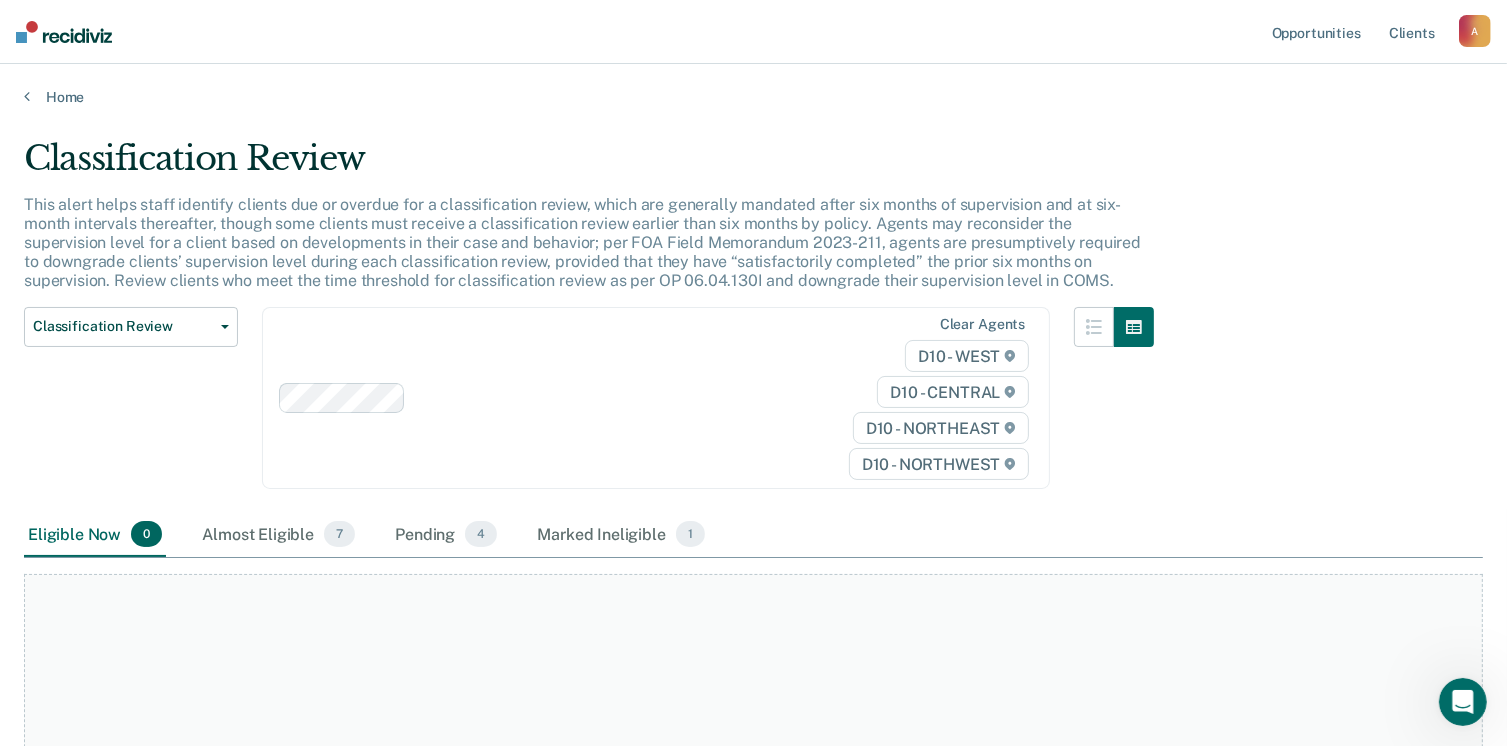 click on "Home" at bounding box center [753, 85] 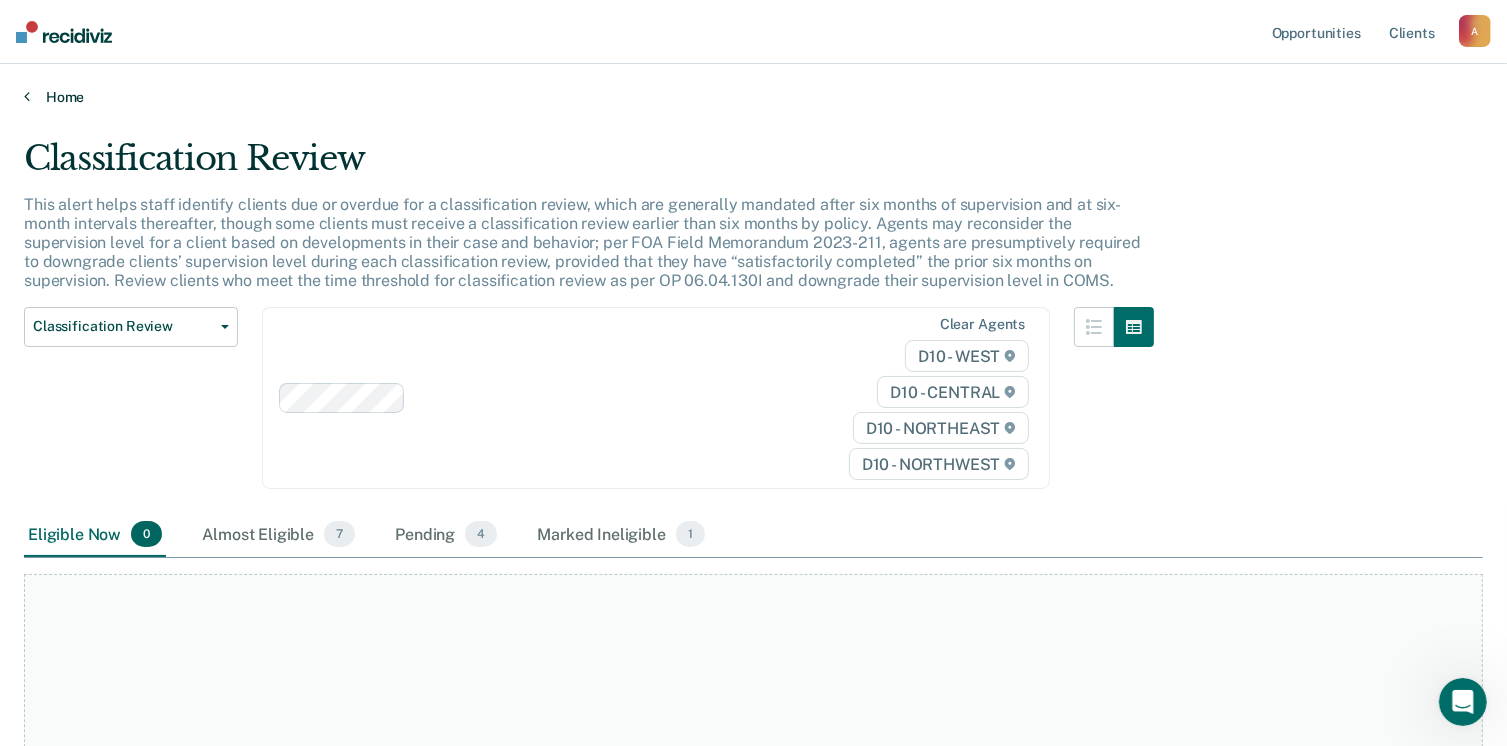 click at bounding box center (27, 96) 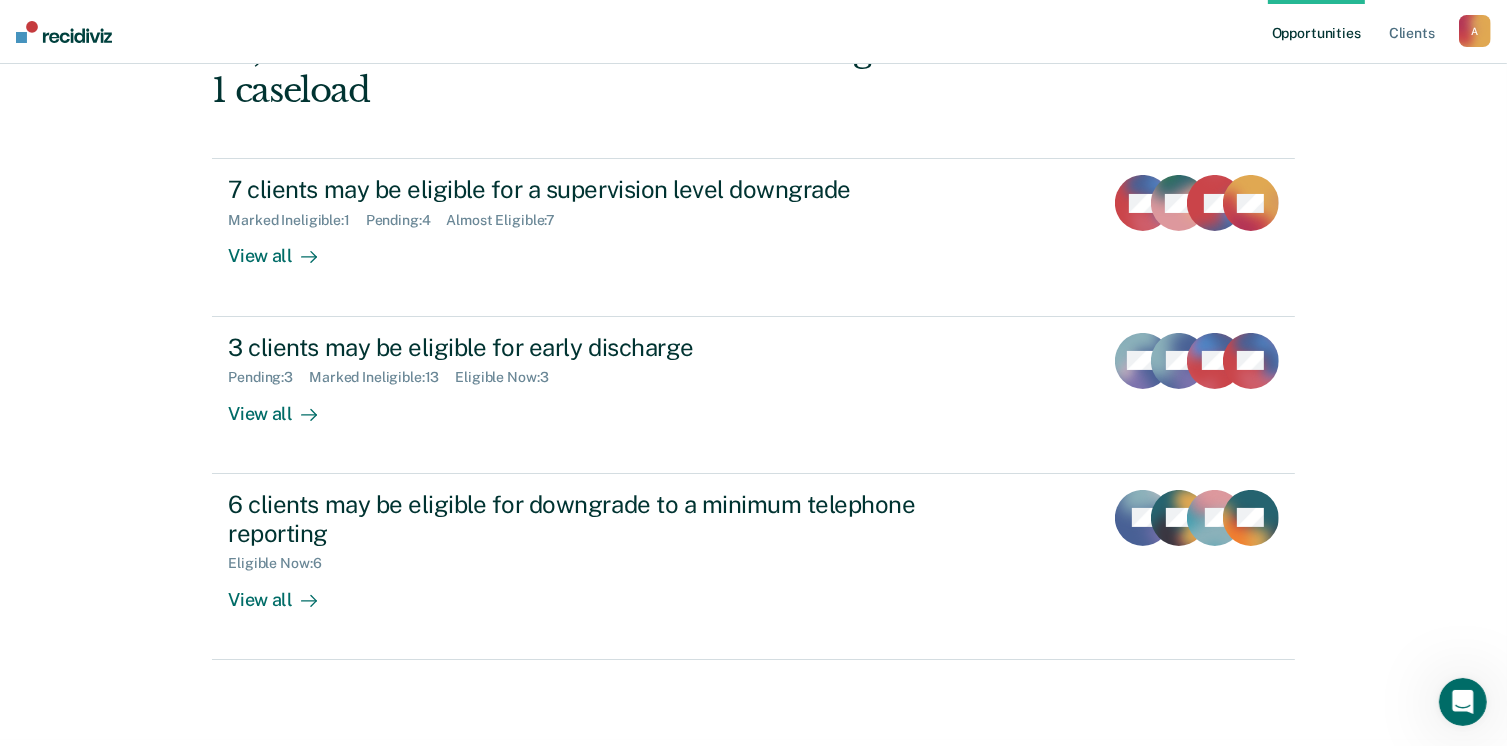 scroll, scrollTop: 272, scrollLeft: 0, axis: vertical 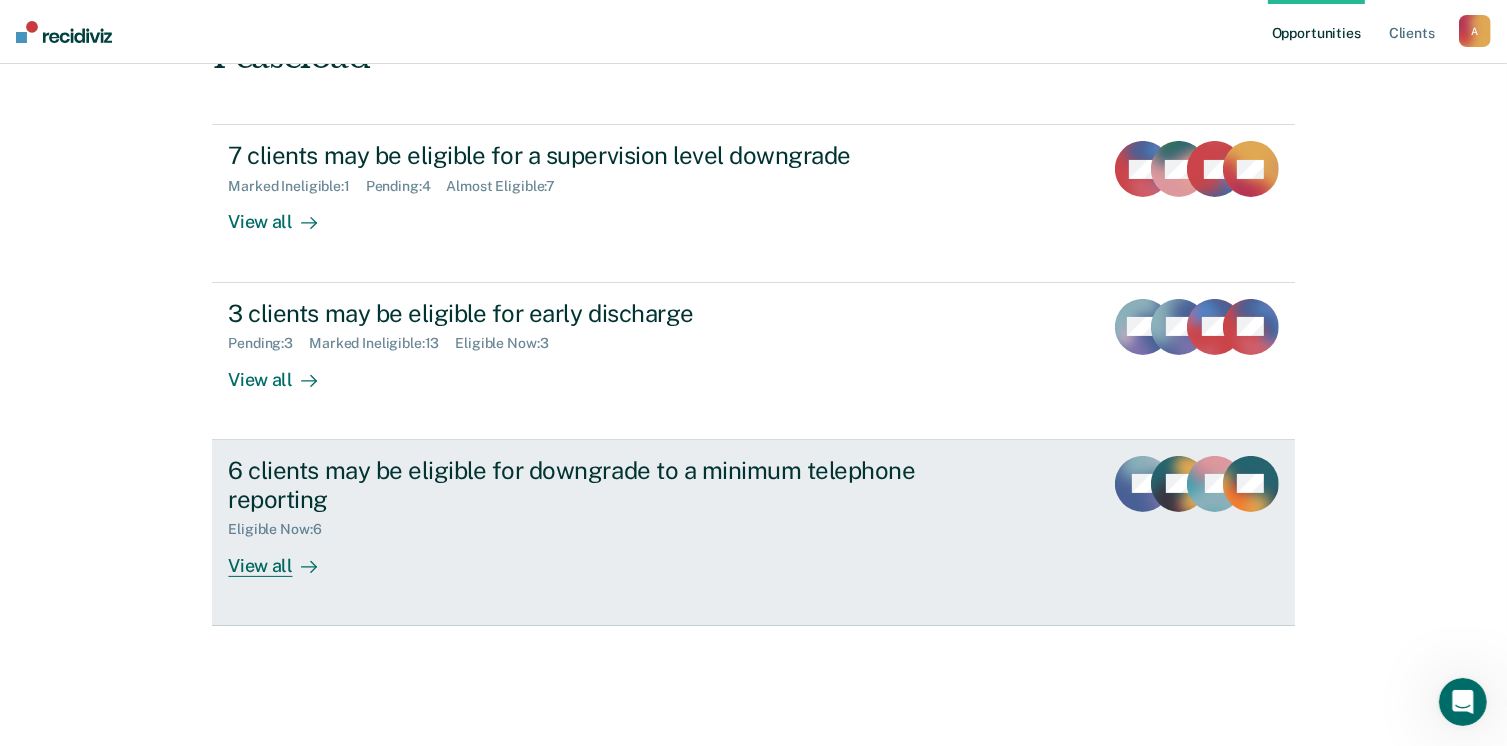 click on "6 clients may be eligible for downgrade to a minimum telephone reporting" at bounding box center [579, 485] 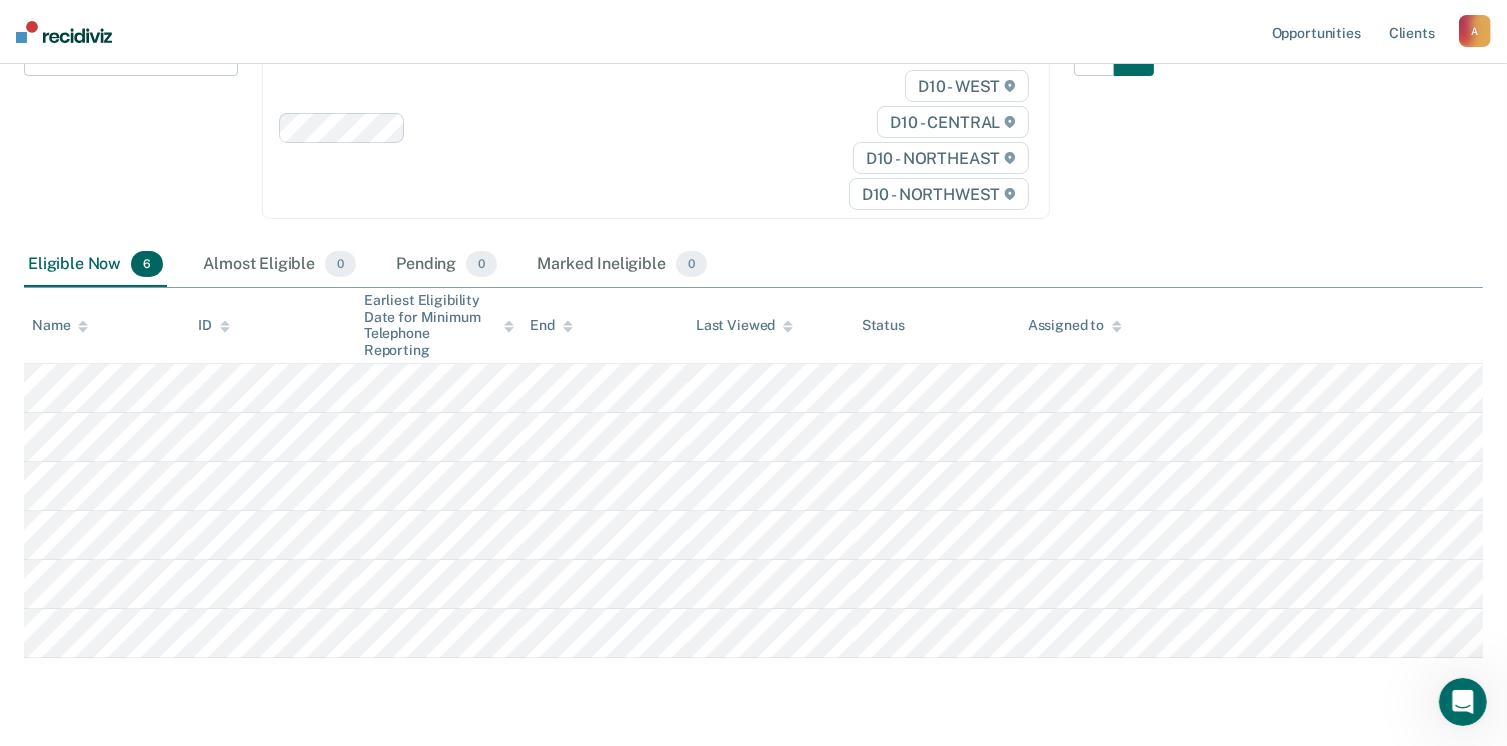 scroll, scrollTop: 252, scrollLeft: 0, axis: vertical 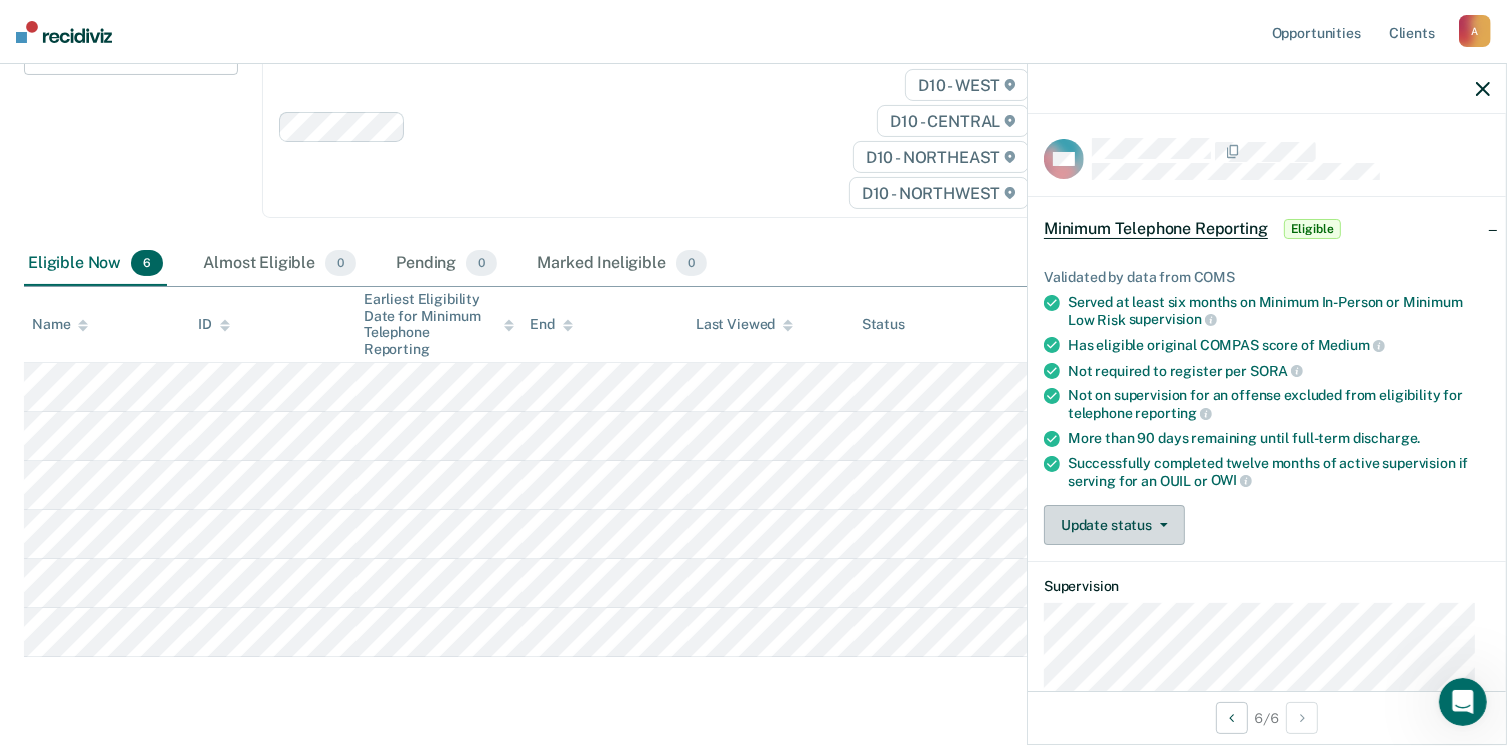click on "Update status" at bounding box center [1114, 525] 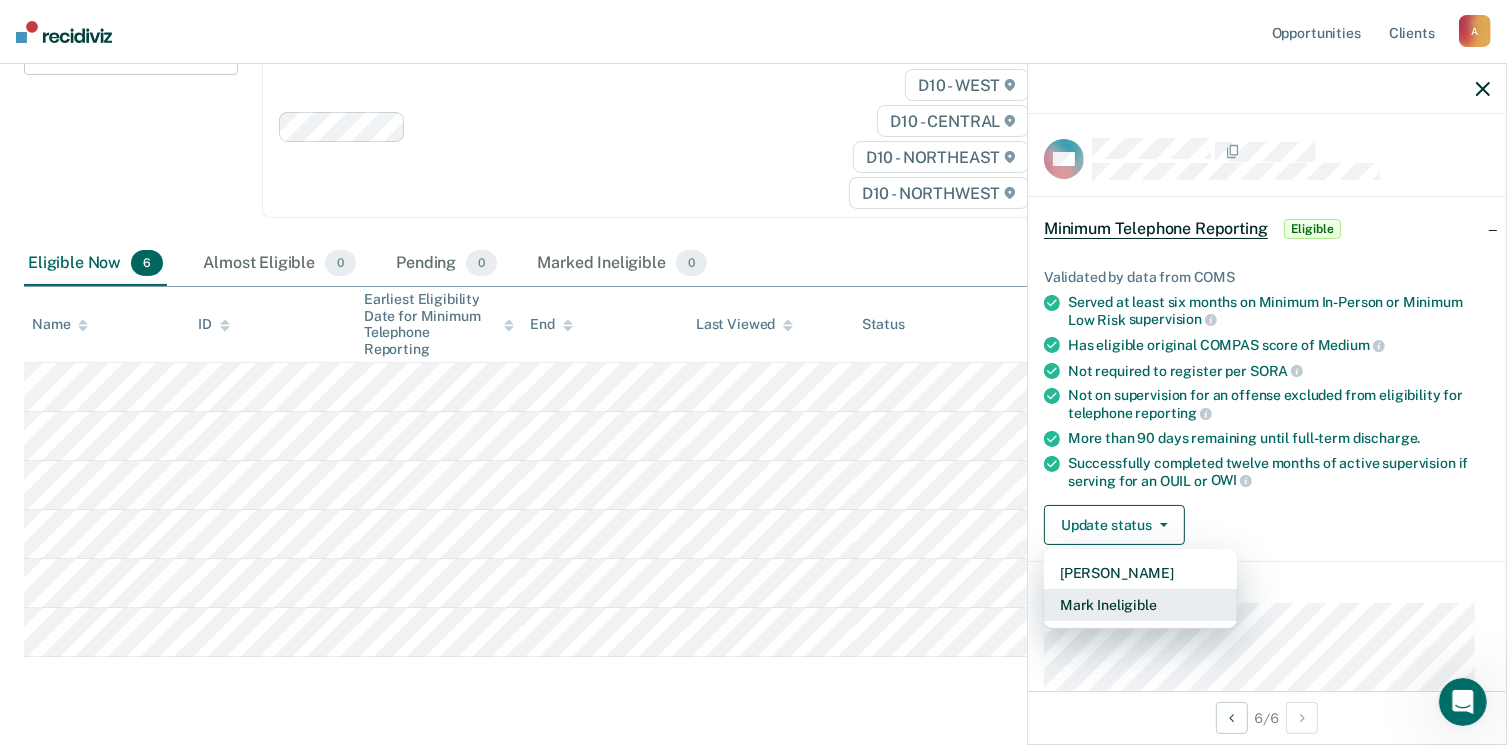 click on "Mark Ineligible" at bounding box center (1140, 605) 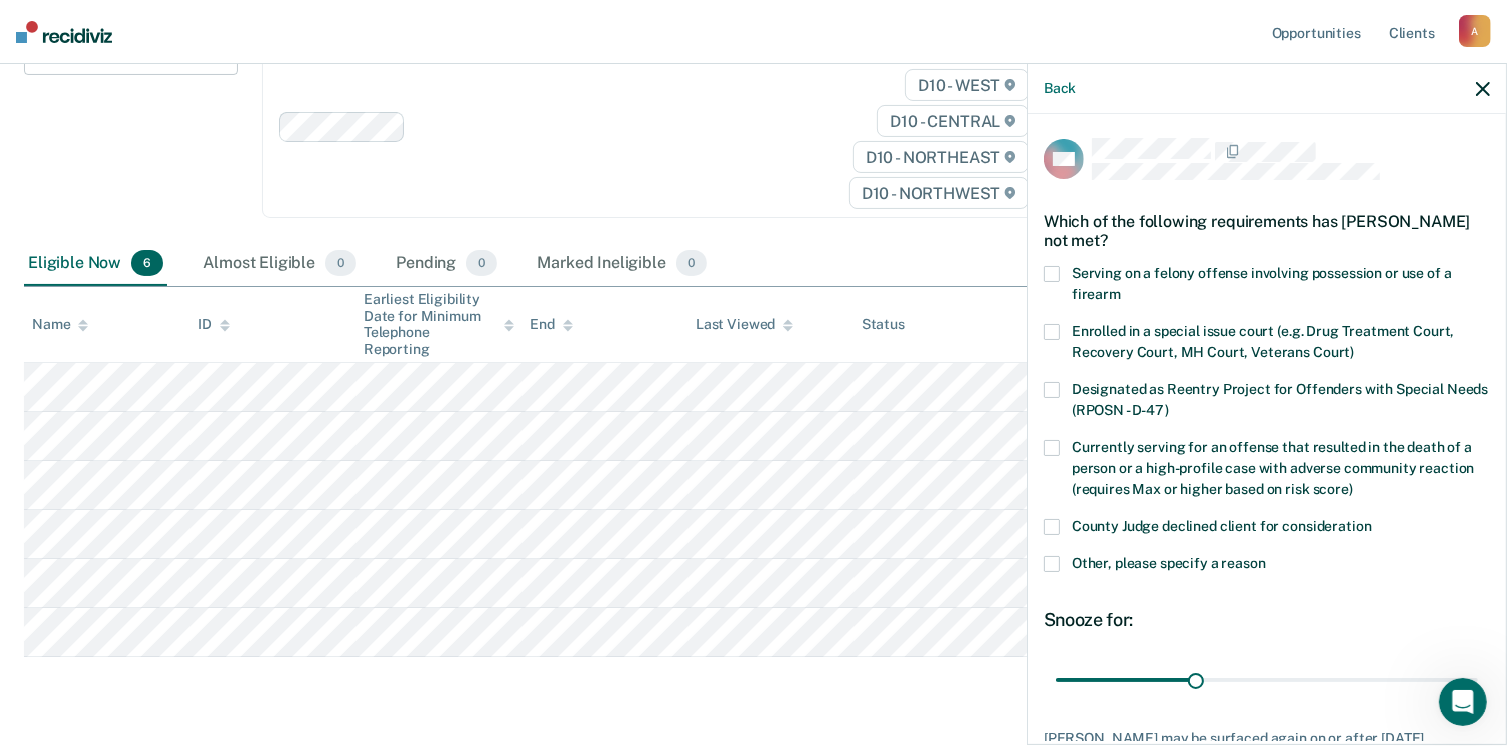 click on "Designated as Reentry Project for Offenders with Special Needs (RPOSN - D-47)" at bounding box center [1267, 403] 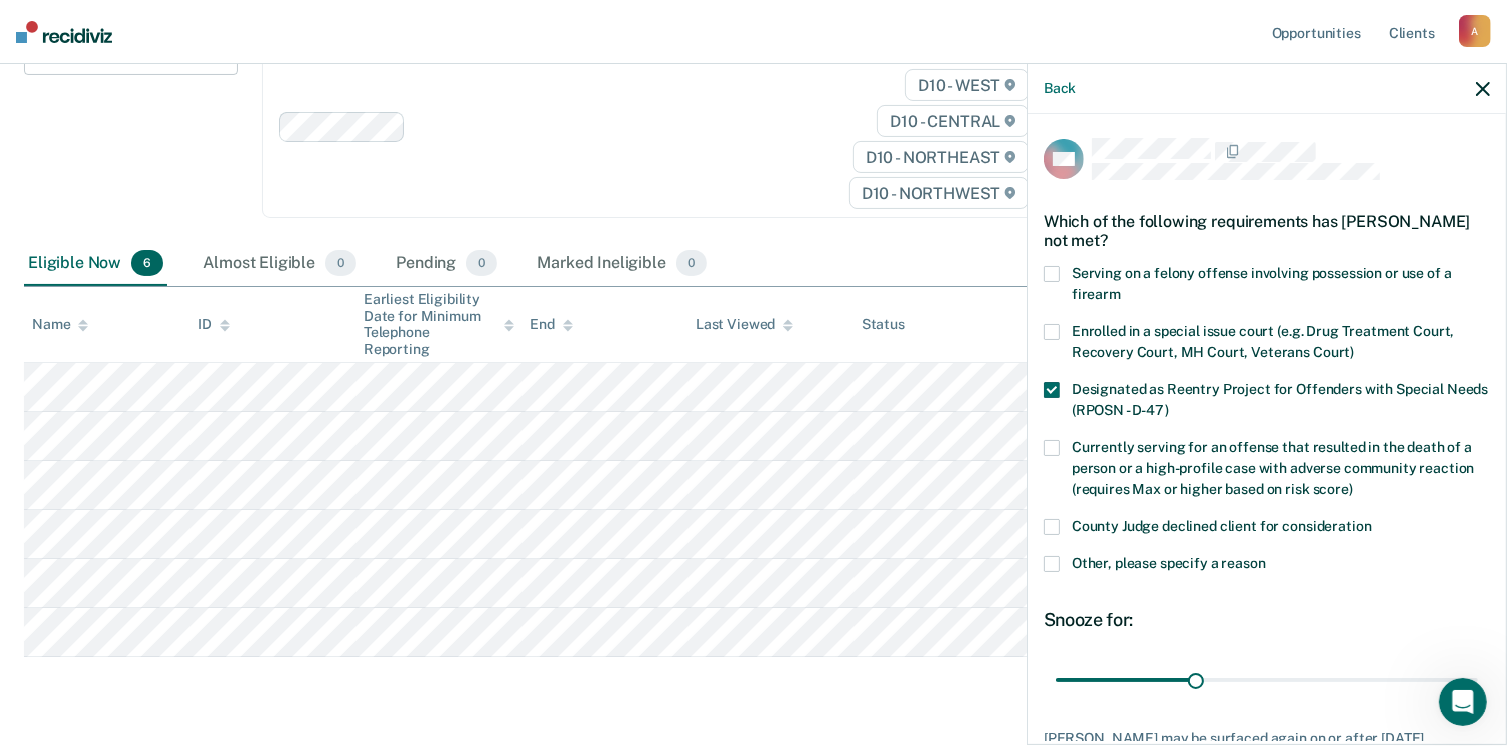 click at bounding box center (1052, 448) 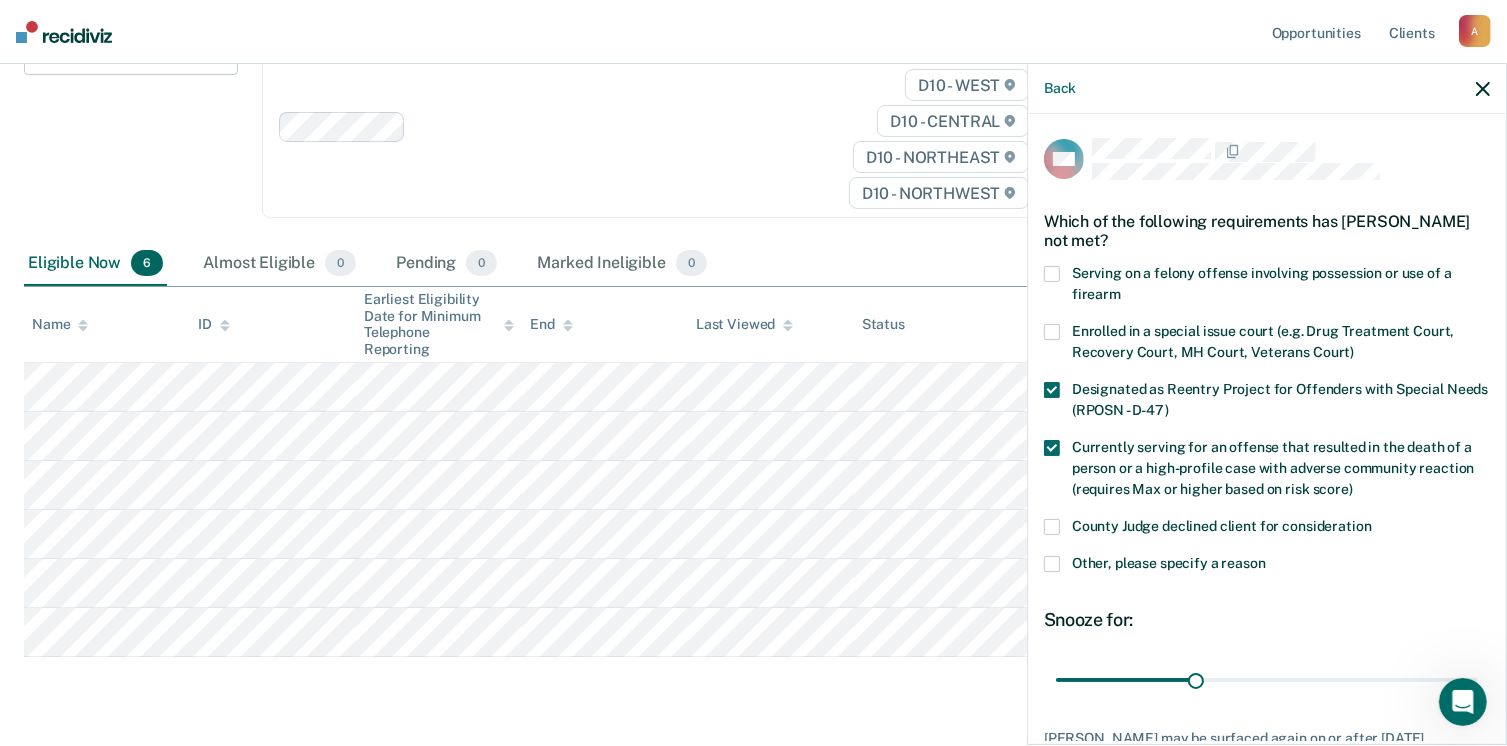 click at bounding box center [1052, 390] 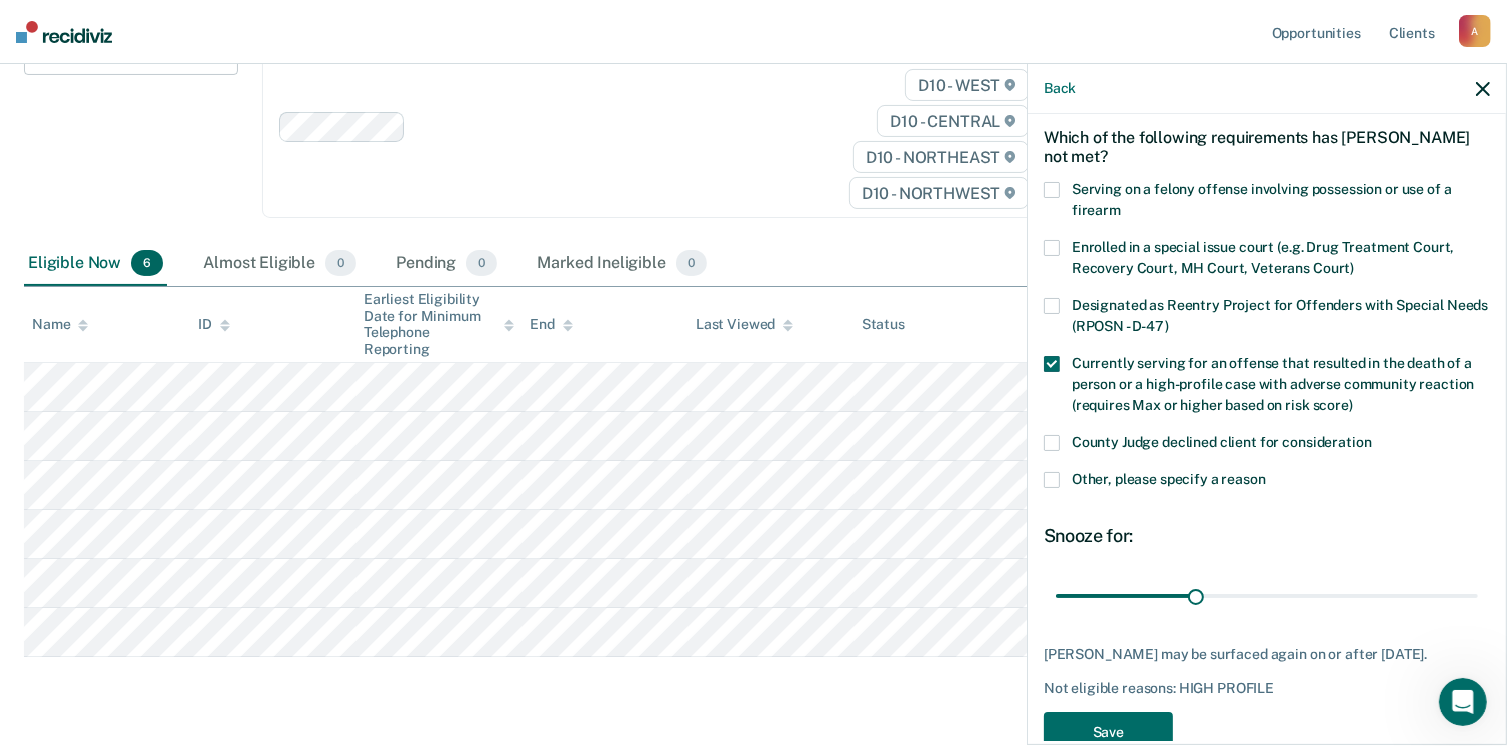 scroll, scrollTop: 129, scrollLeft: 0, axis: vertical 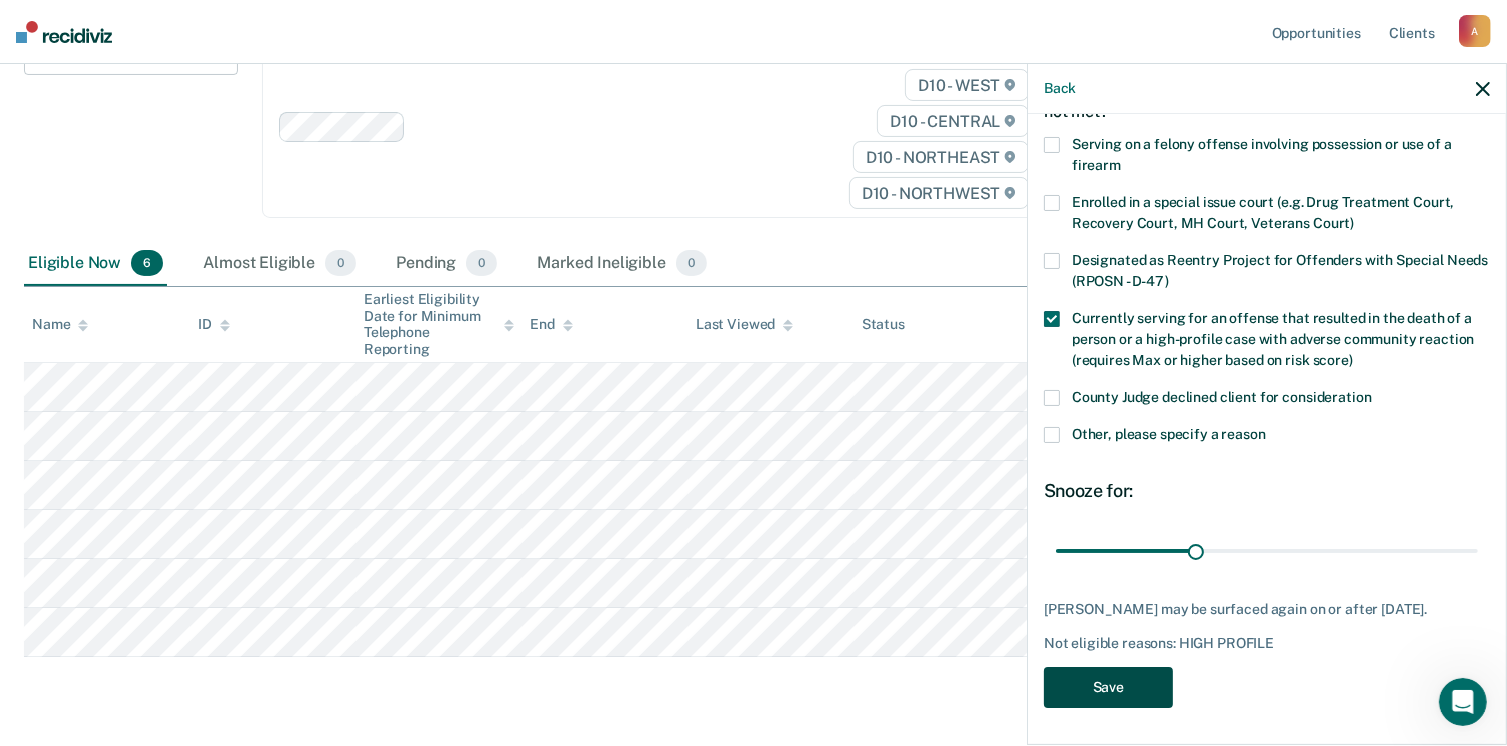 click on "Save" at bounding box center (1108, 687) 